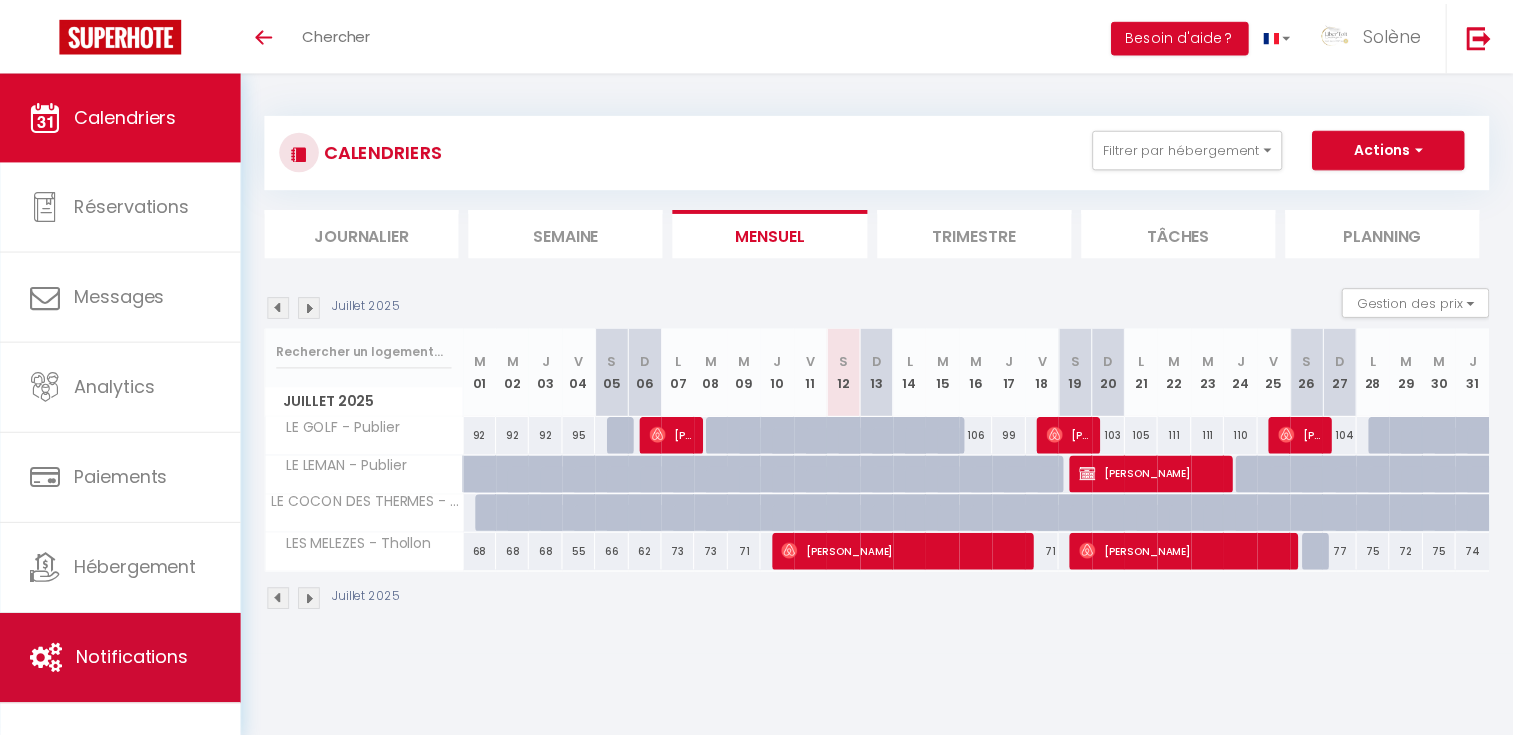 scroll, scrollTop: 0, scrollLeft: 0, axis: both 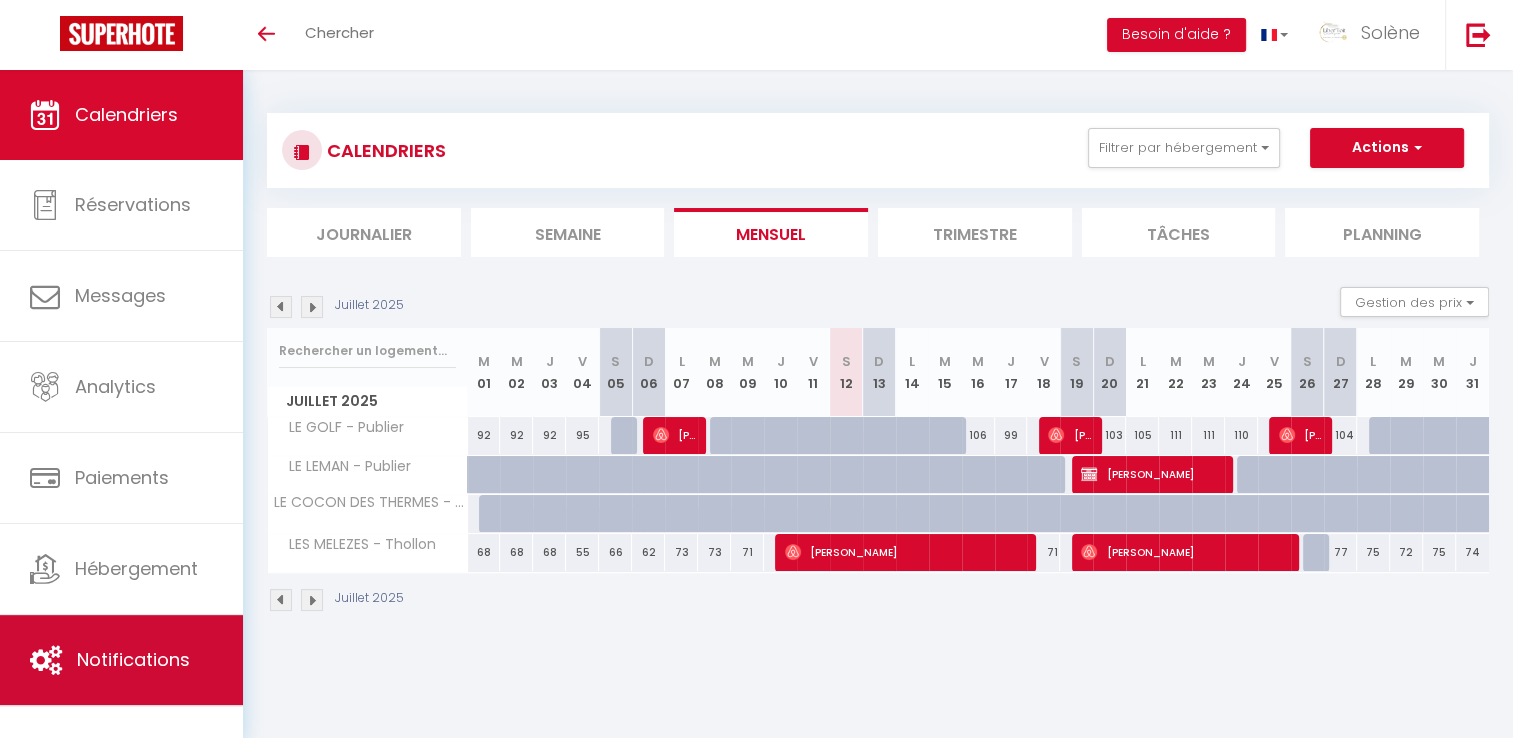 click on "Notifications" at bounding box center [133, 659] 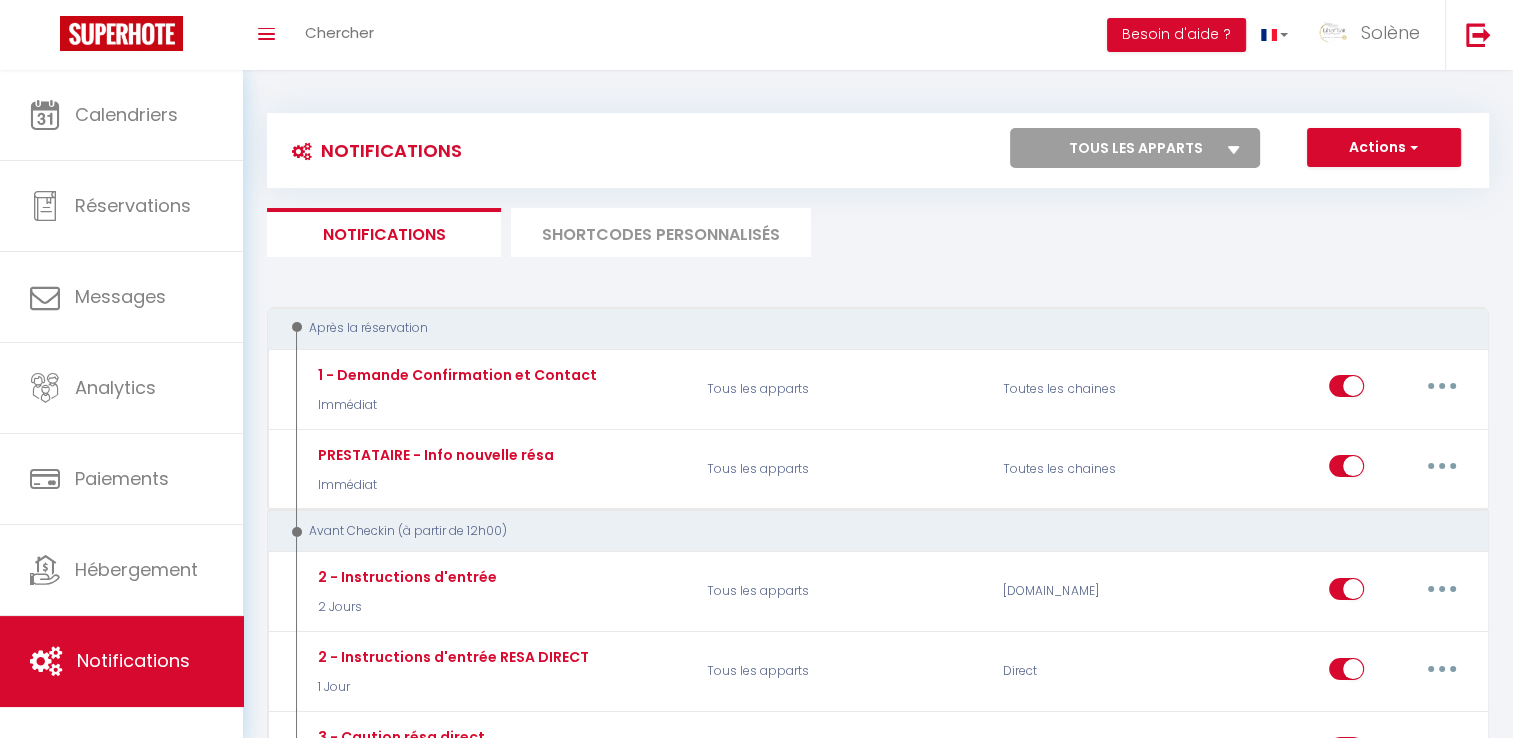 click on "SHORTCODES PERSONNALISÉS" at bounding box center (661, 232) 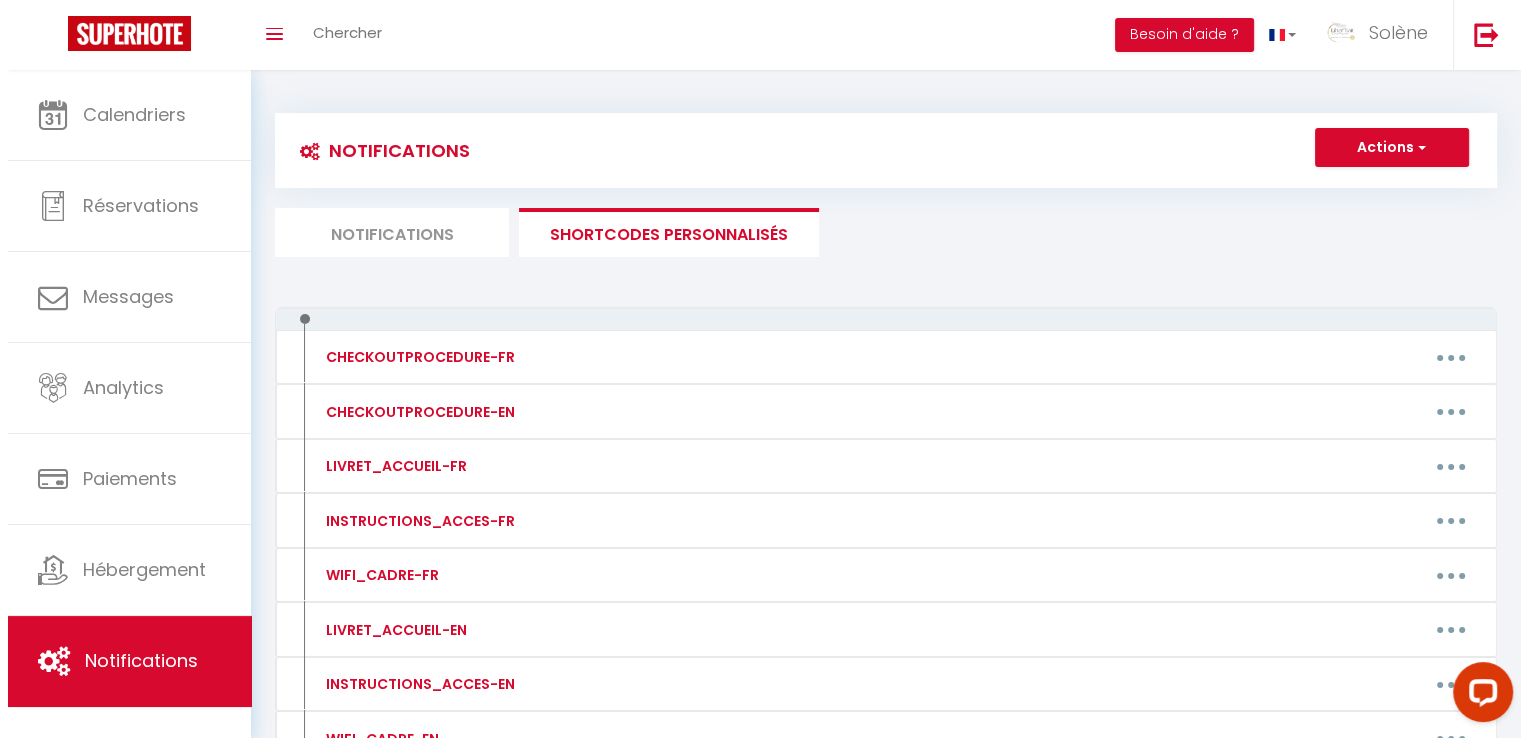 scroll, scrollTop: 0, scrollLeft: 0, axis: both 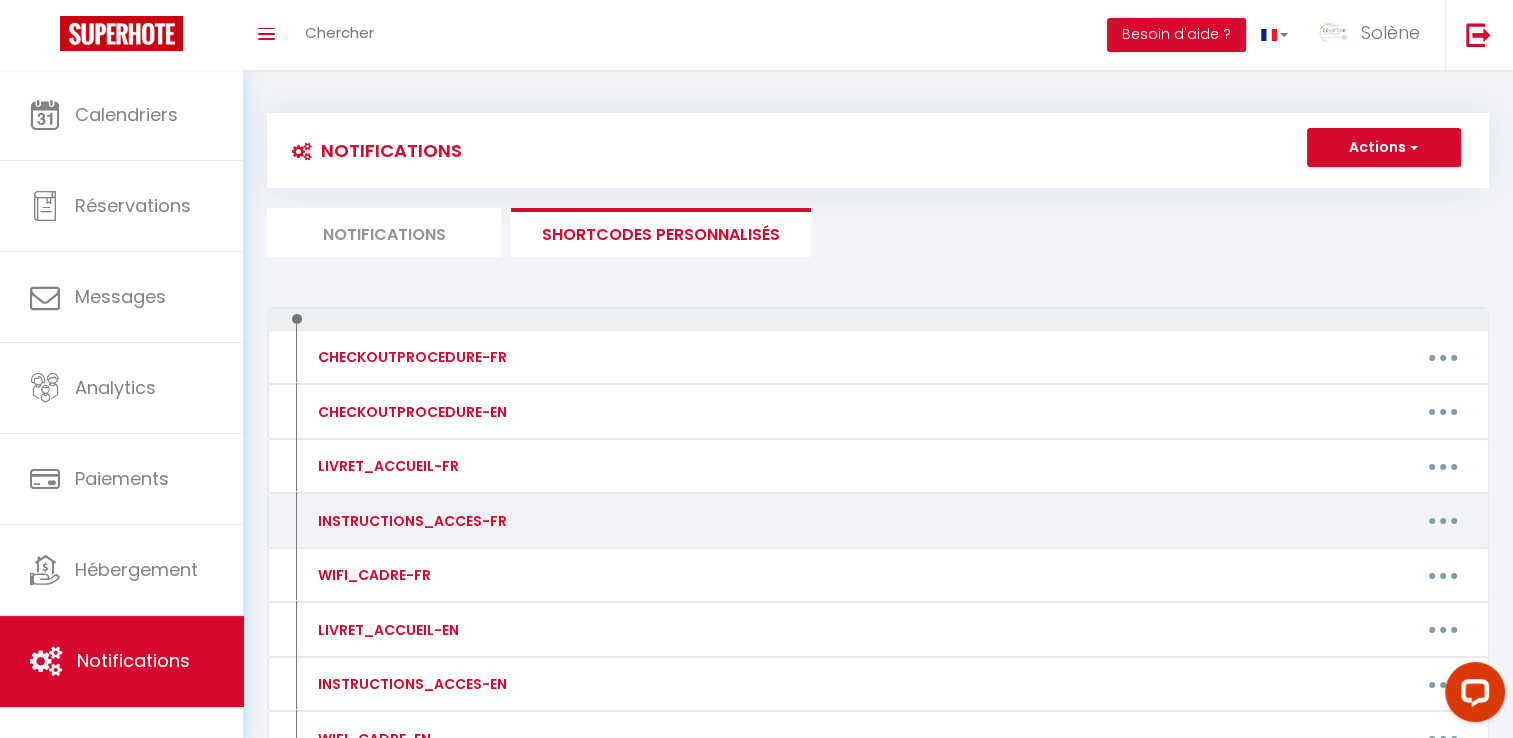 click on "INSTRUCTIONS_ACCES-FR" at bounding box center (410, 521) 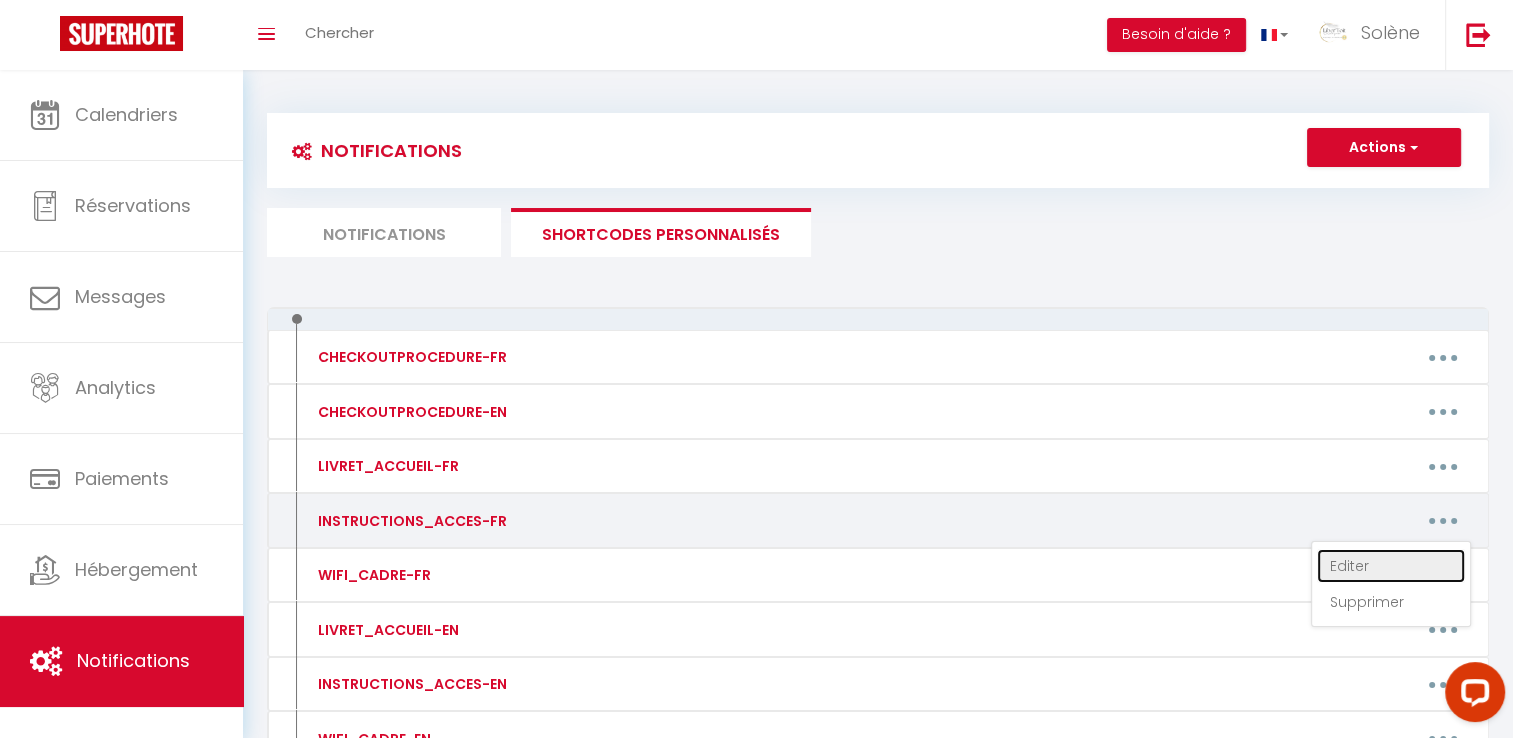 click on "Editer" at bounding box center (1391, 566) 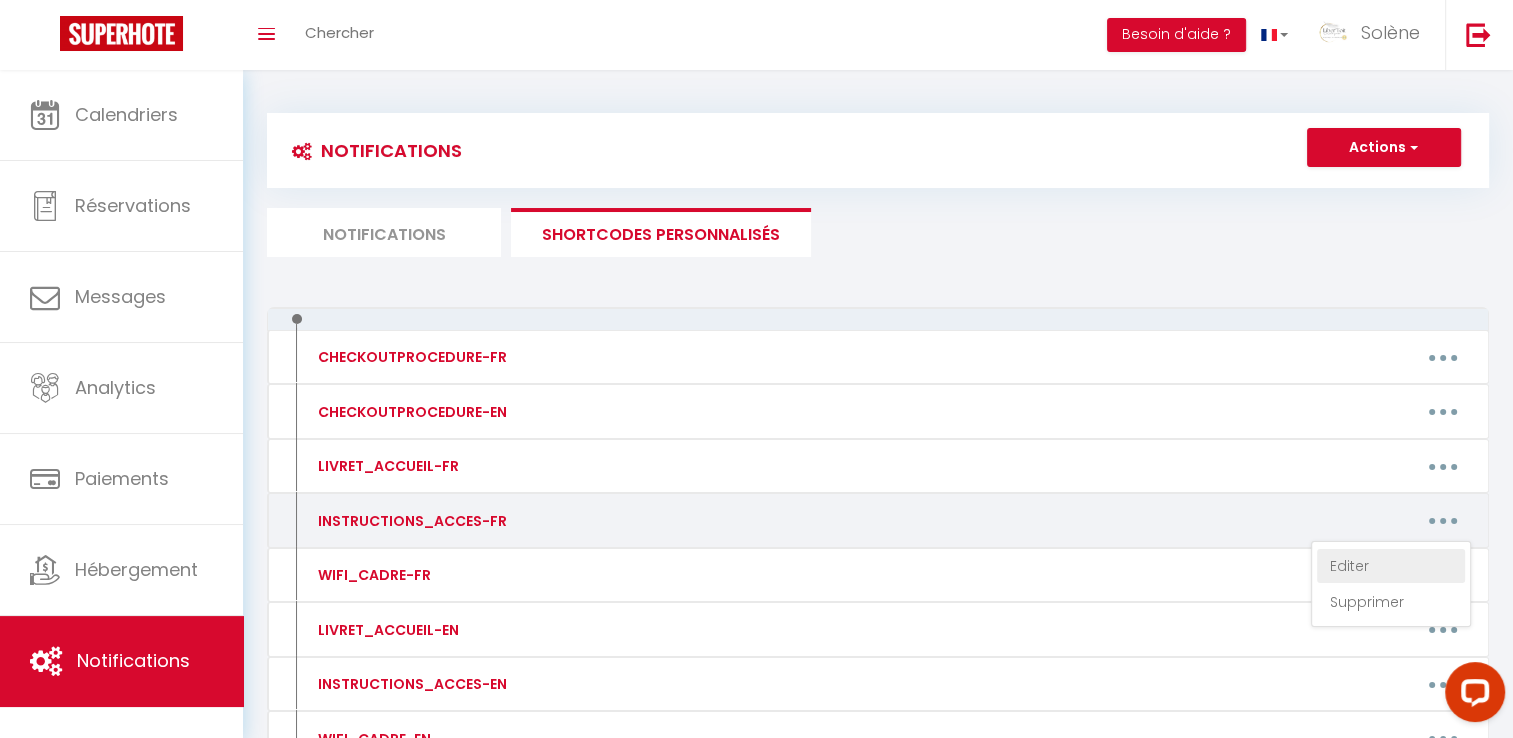 type on "INSTRUCTIONS_ACCES-FR" 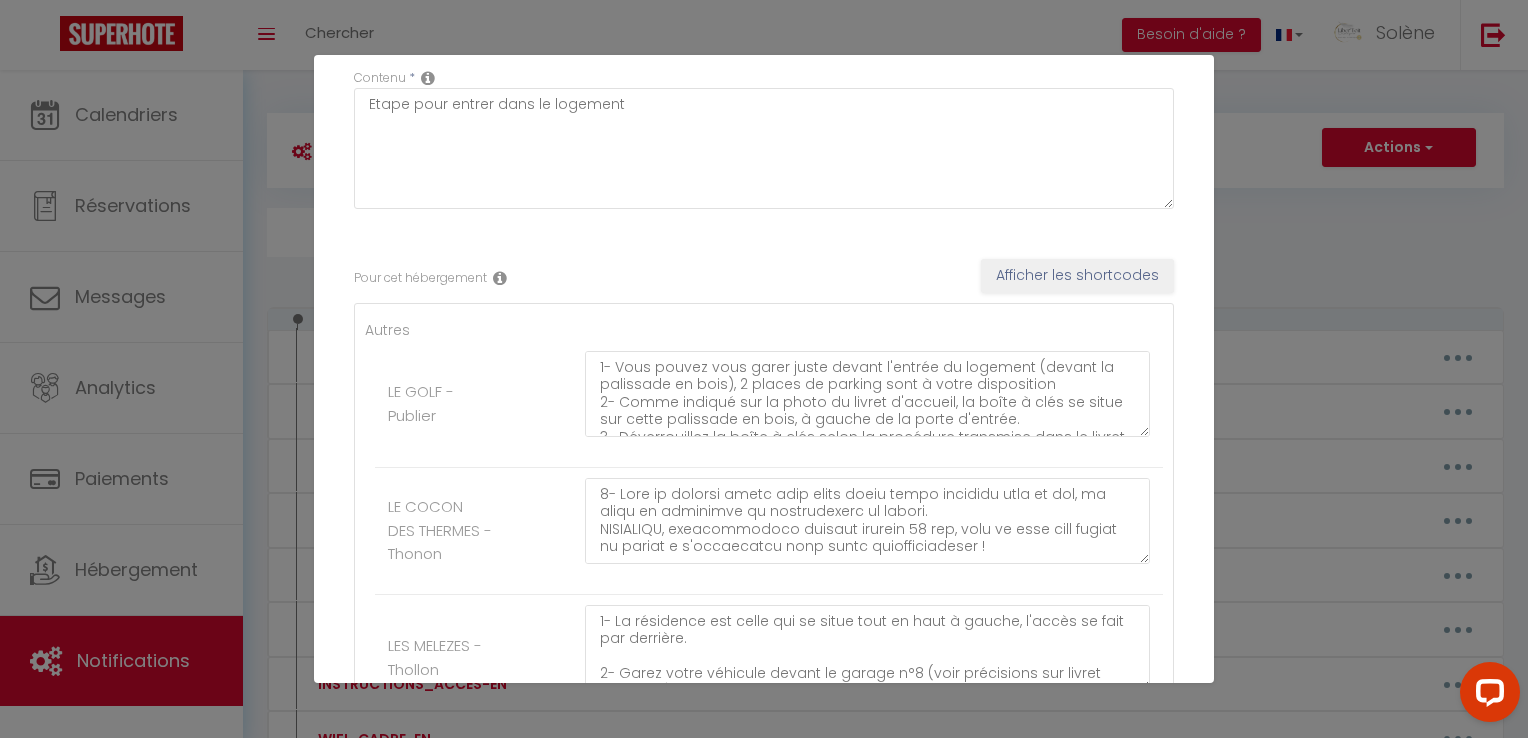 scroll, scrollTop: 0, scrollLeft: 0, axis: both 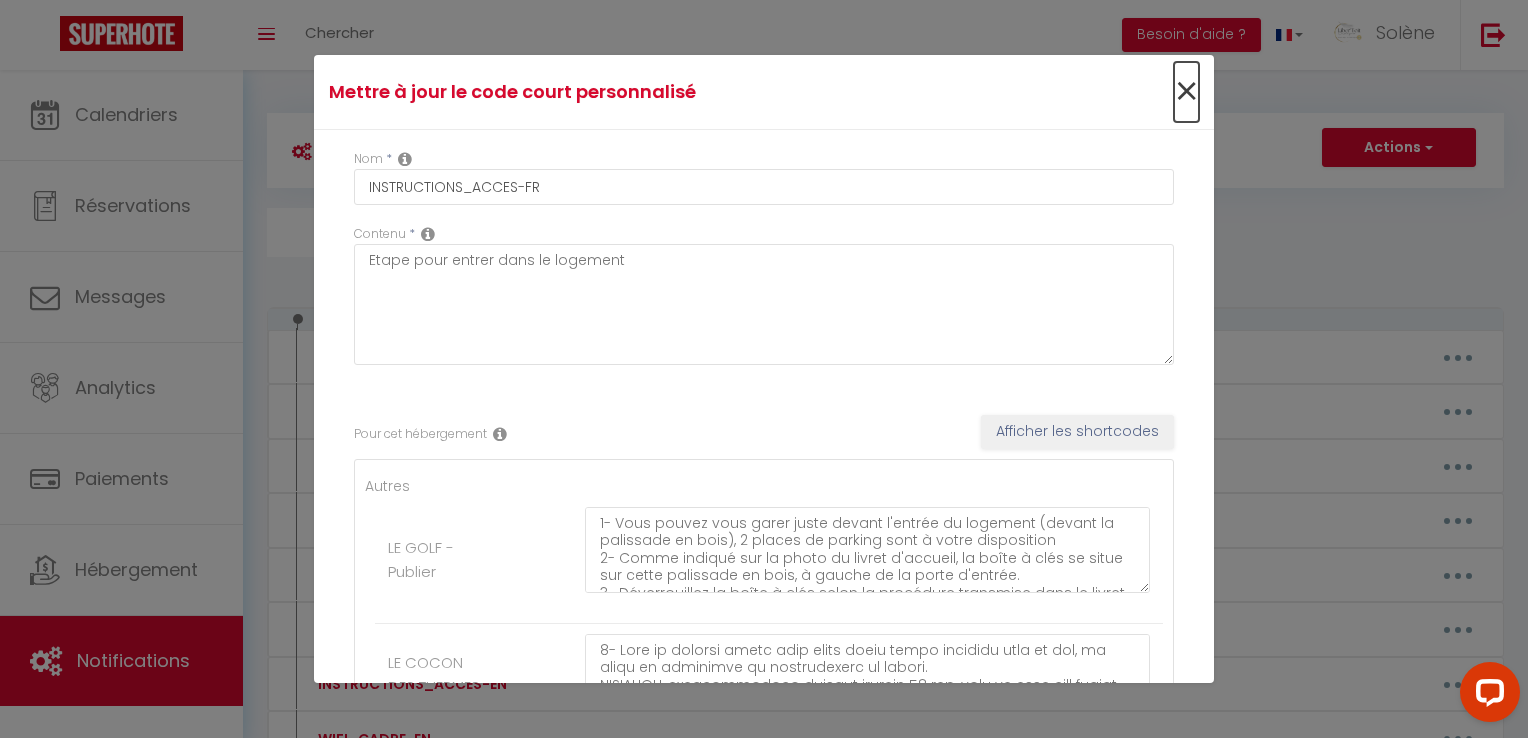 click on "×" at bounding box center [1186, 92] 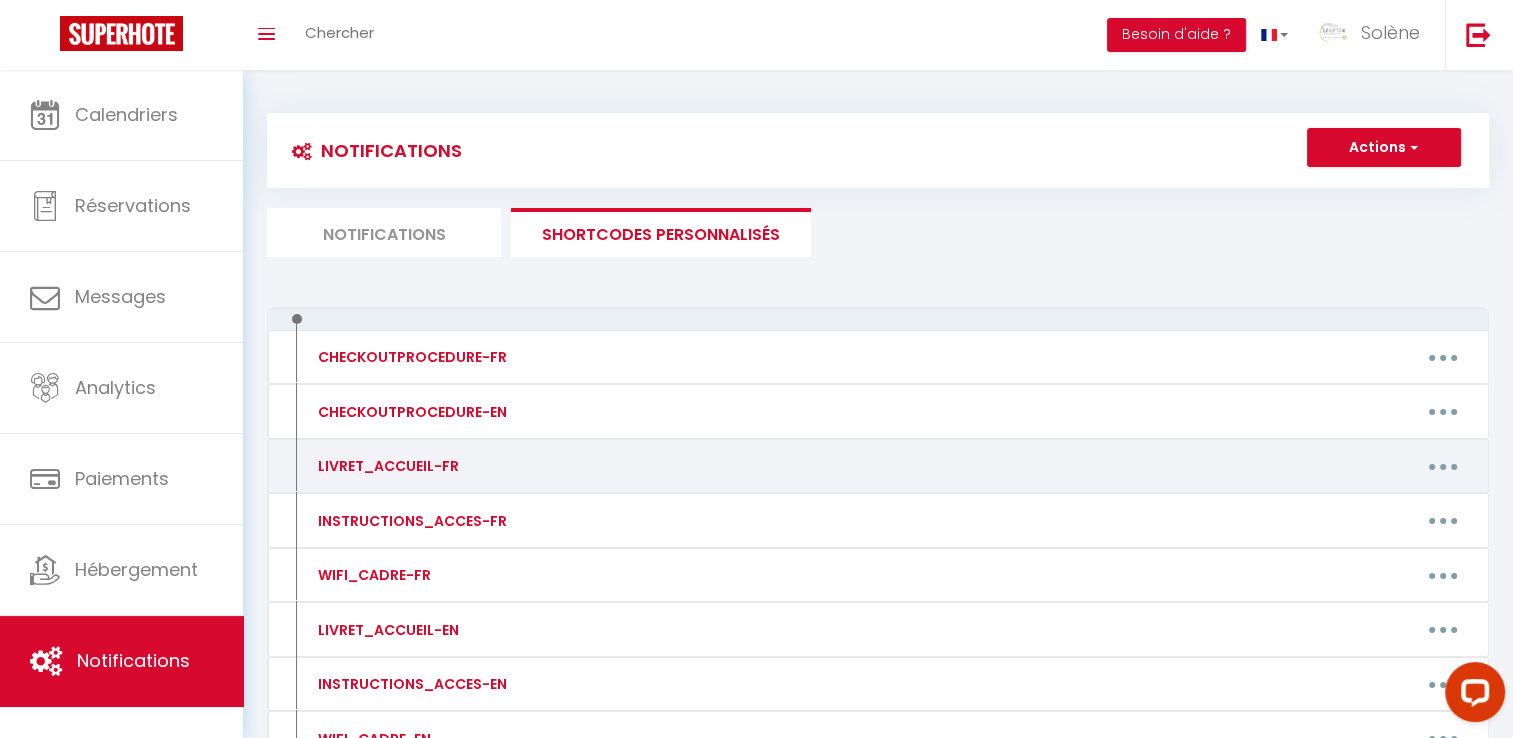 click at bounding box center (1443, 466) 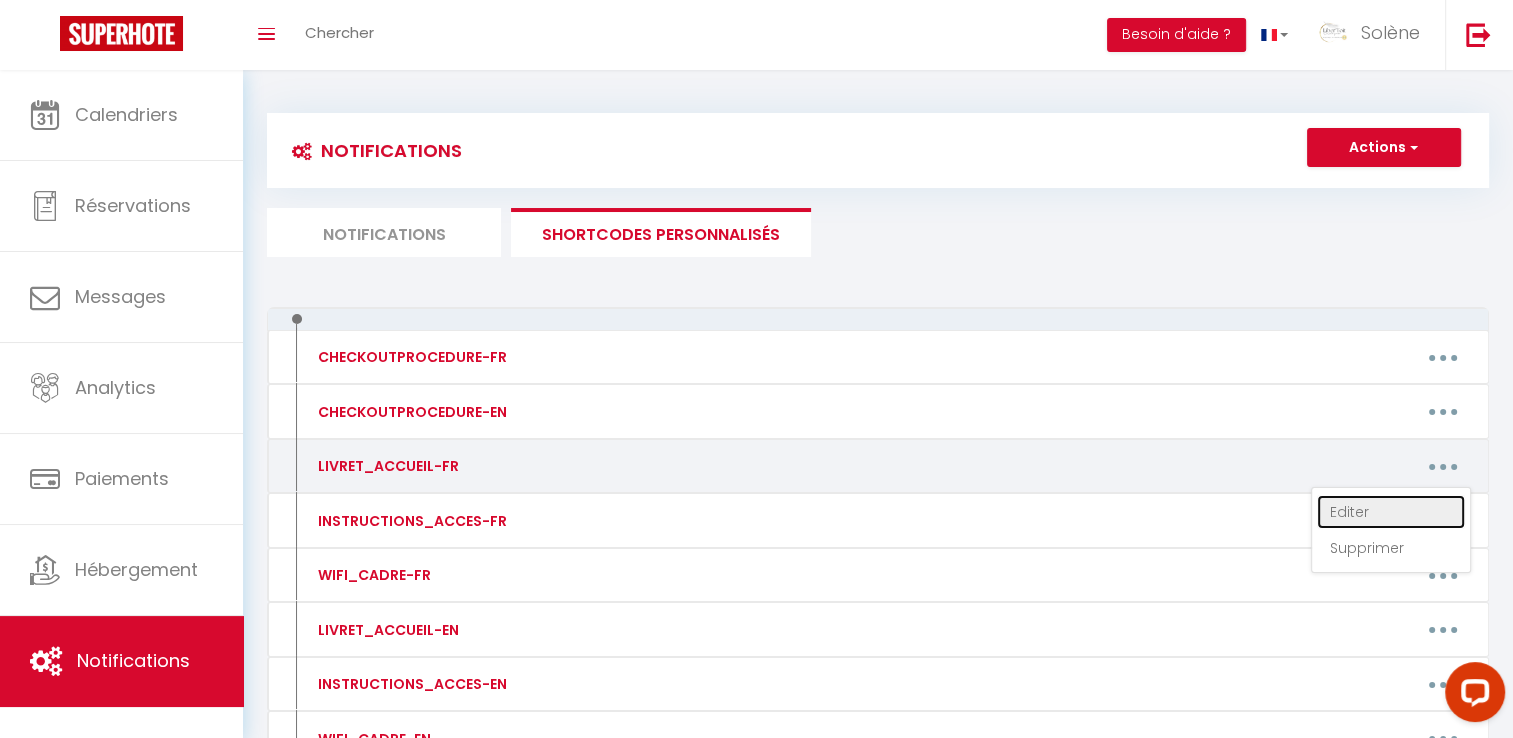 click on "Editer" at bounding box center (1391, 512) 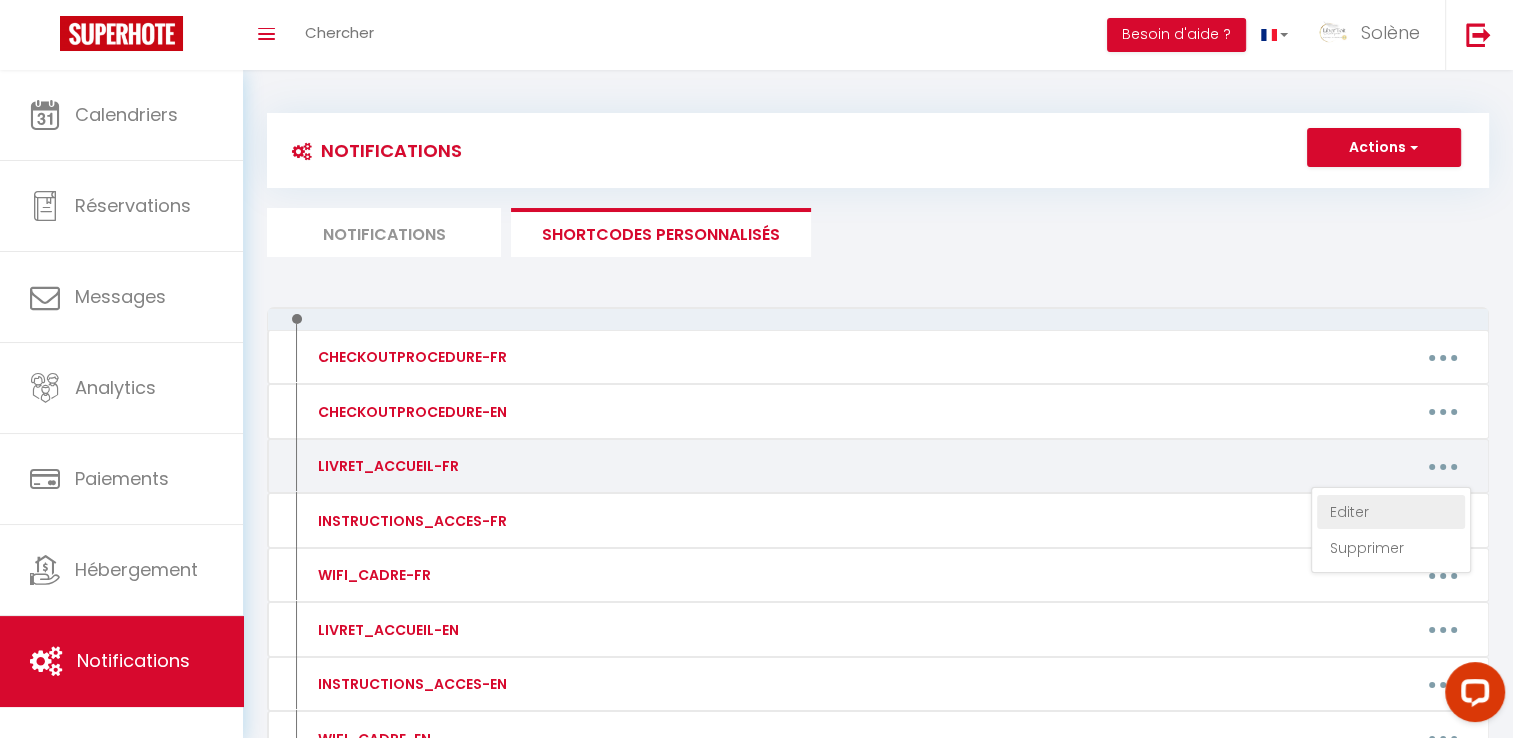 type on "LIVRET_ACCUEIL-FR" 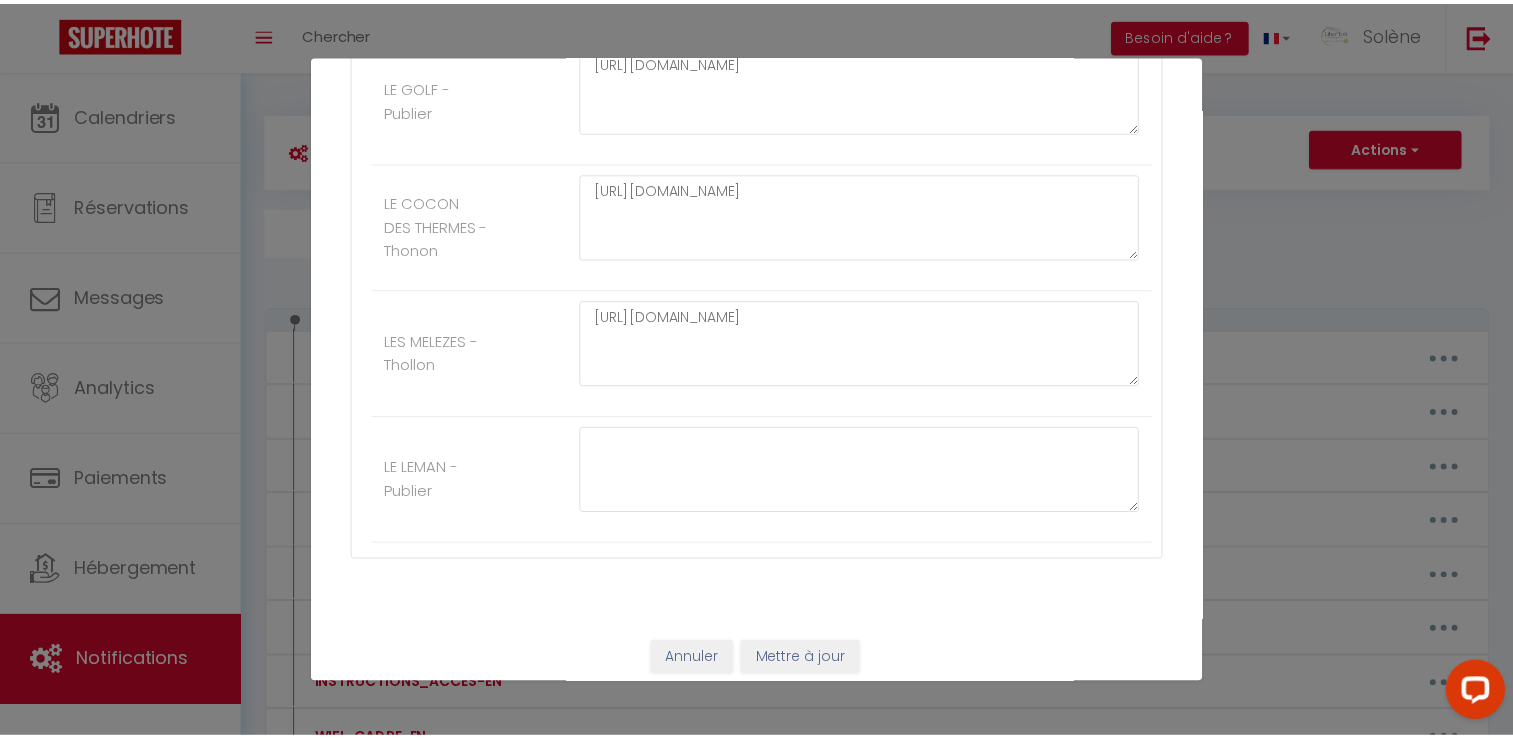 scroll, scrollTop: 469, scrollLeft: 0, axis: vertical 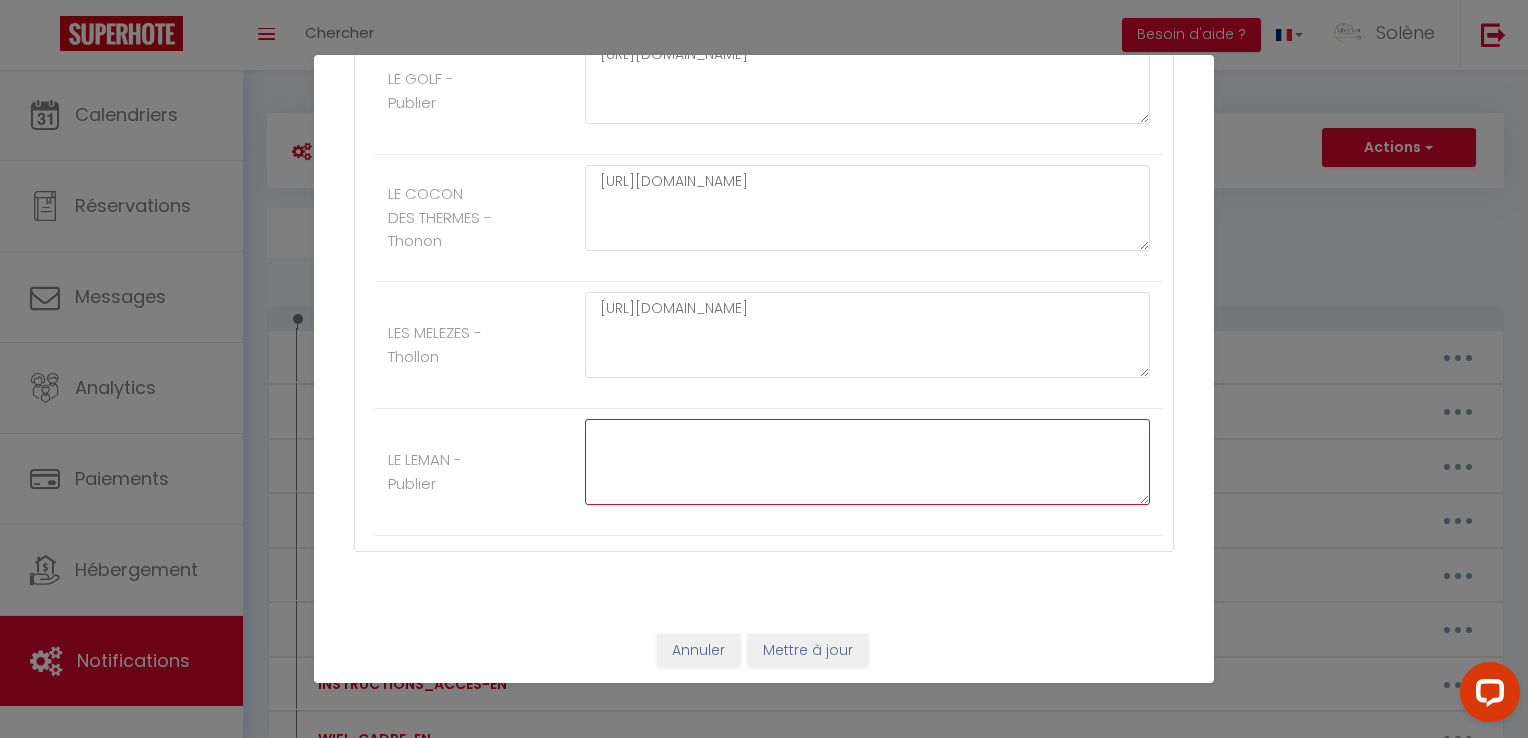 click at bounding box center (867, 462) 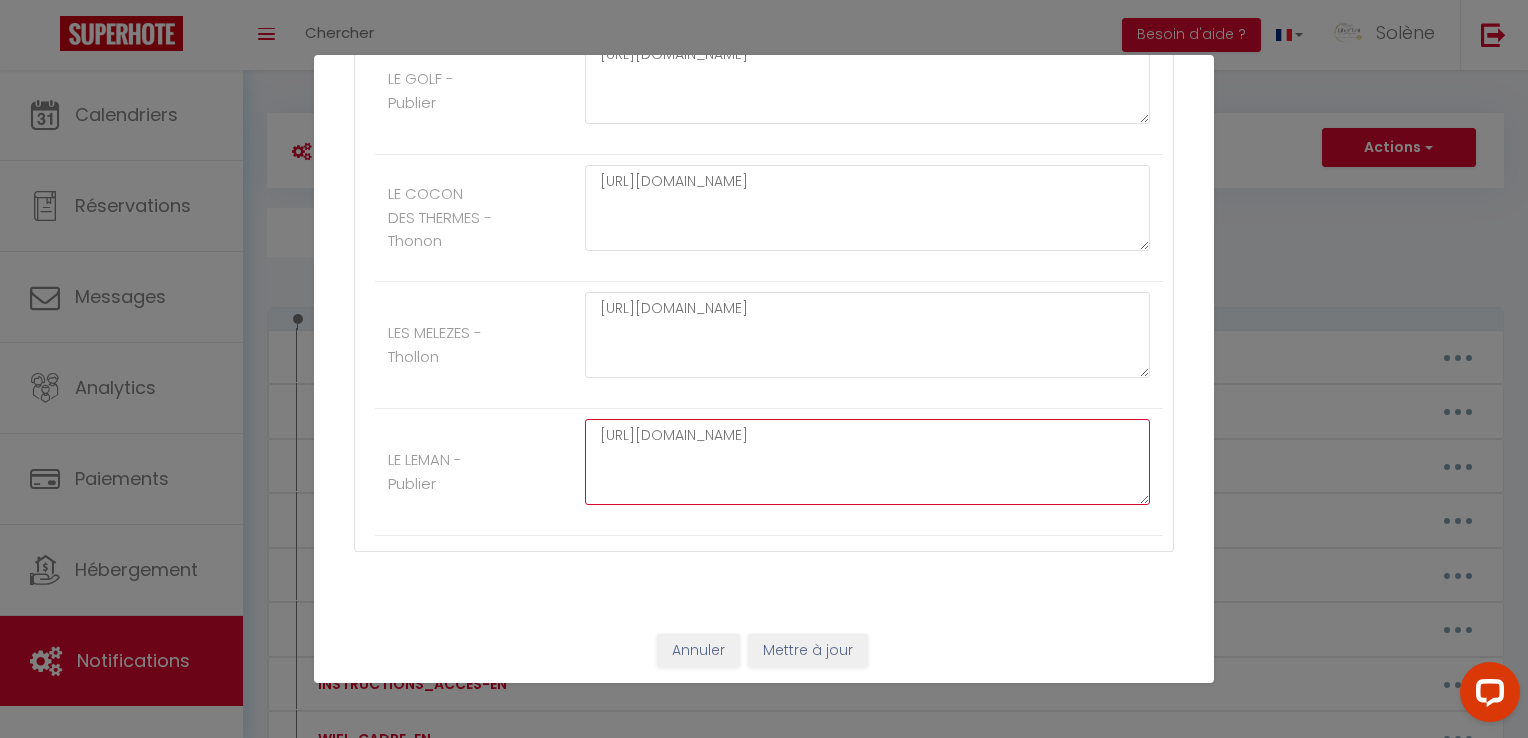 type on "[URL][DOMAIN_NAME]" 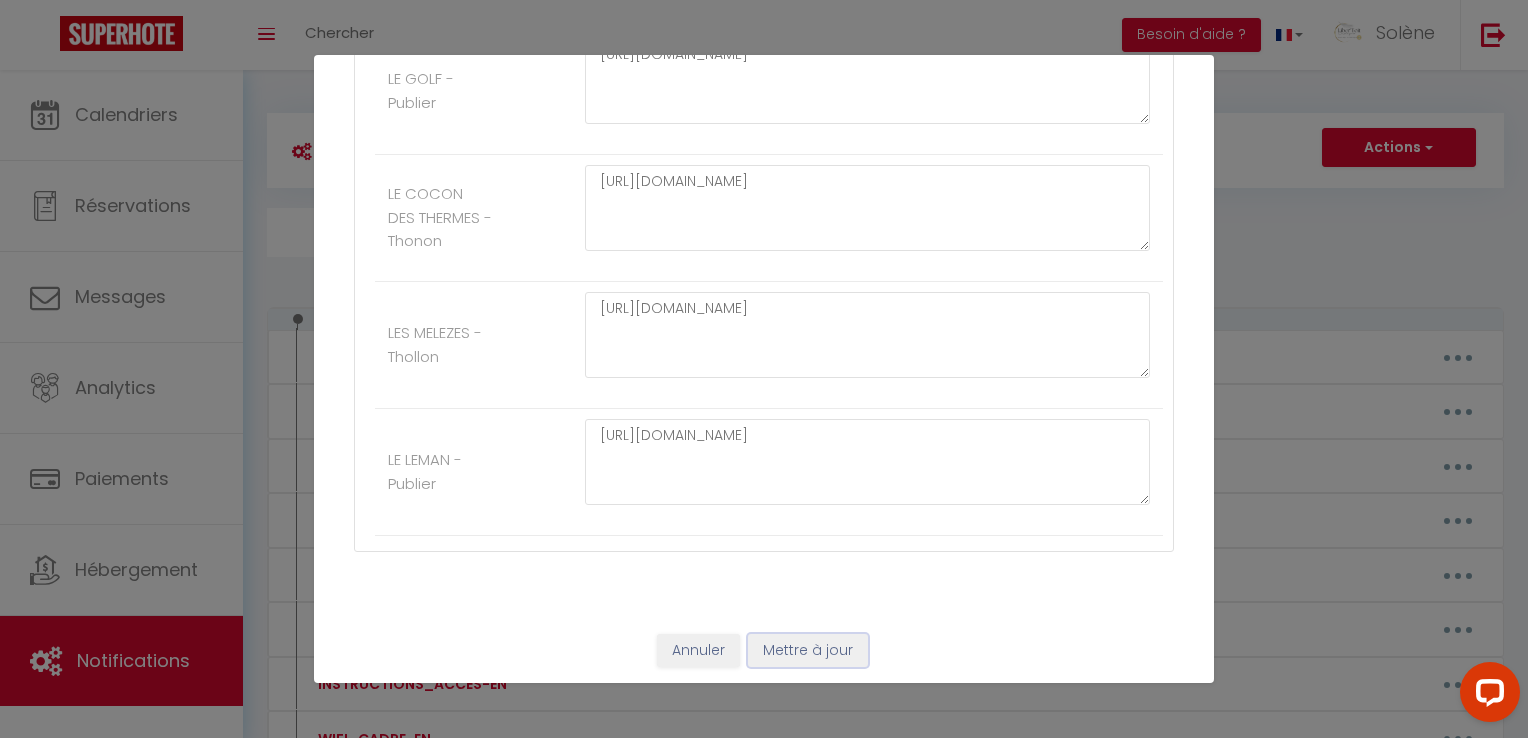 click on "Mettre à jour" at bounding box center [808, 651] 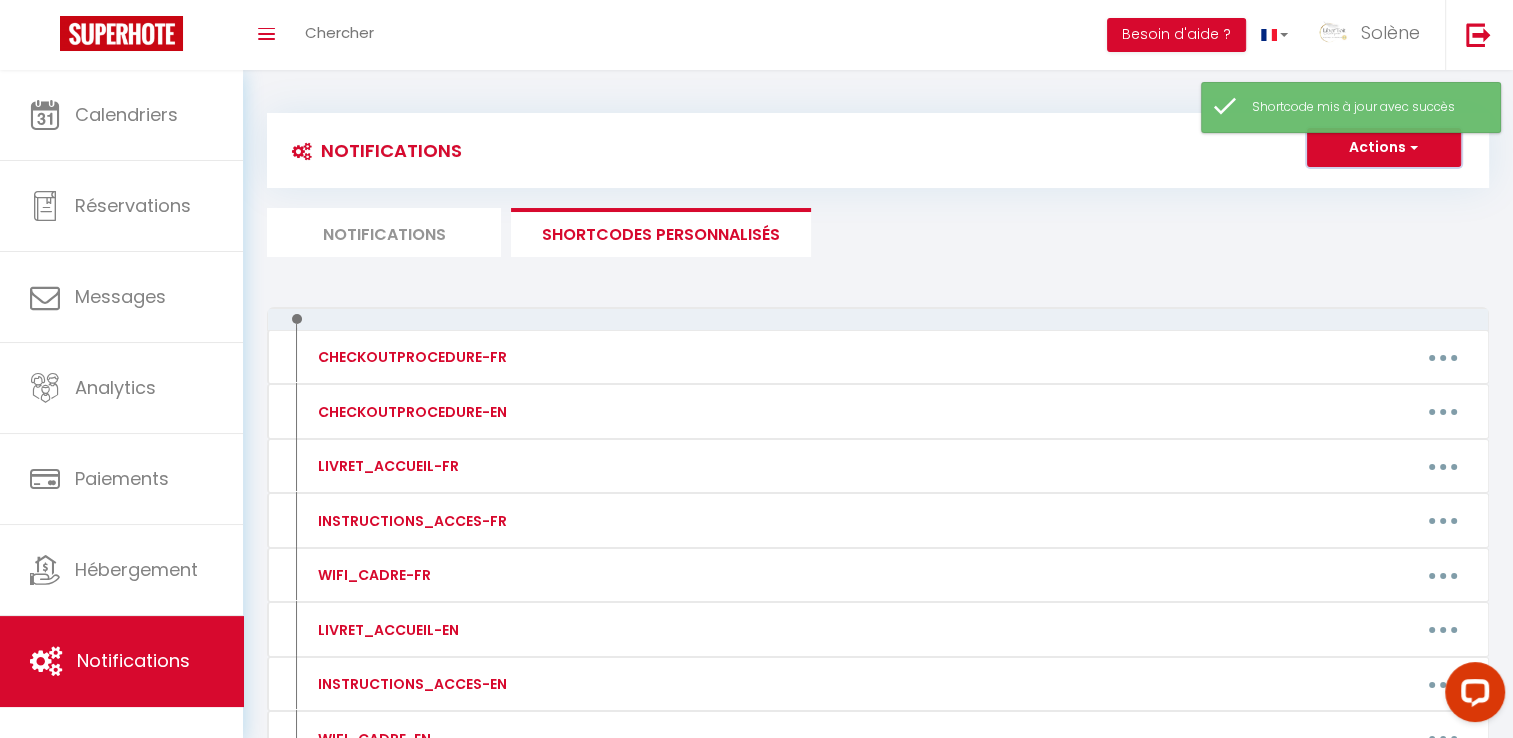 click on "Actions" at bounding box center [1384, 148] 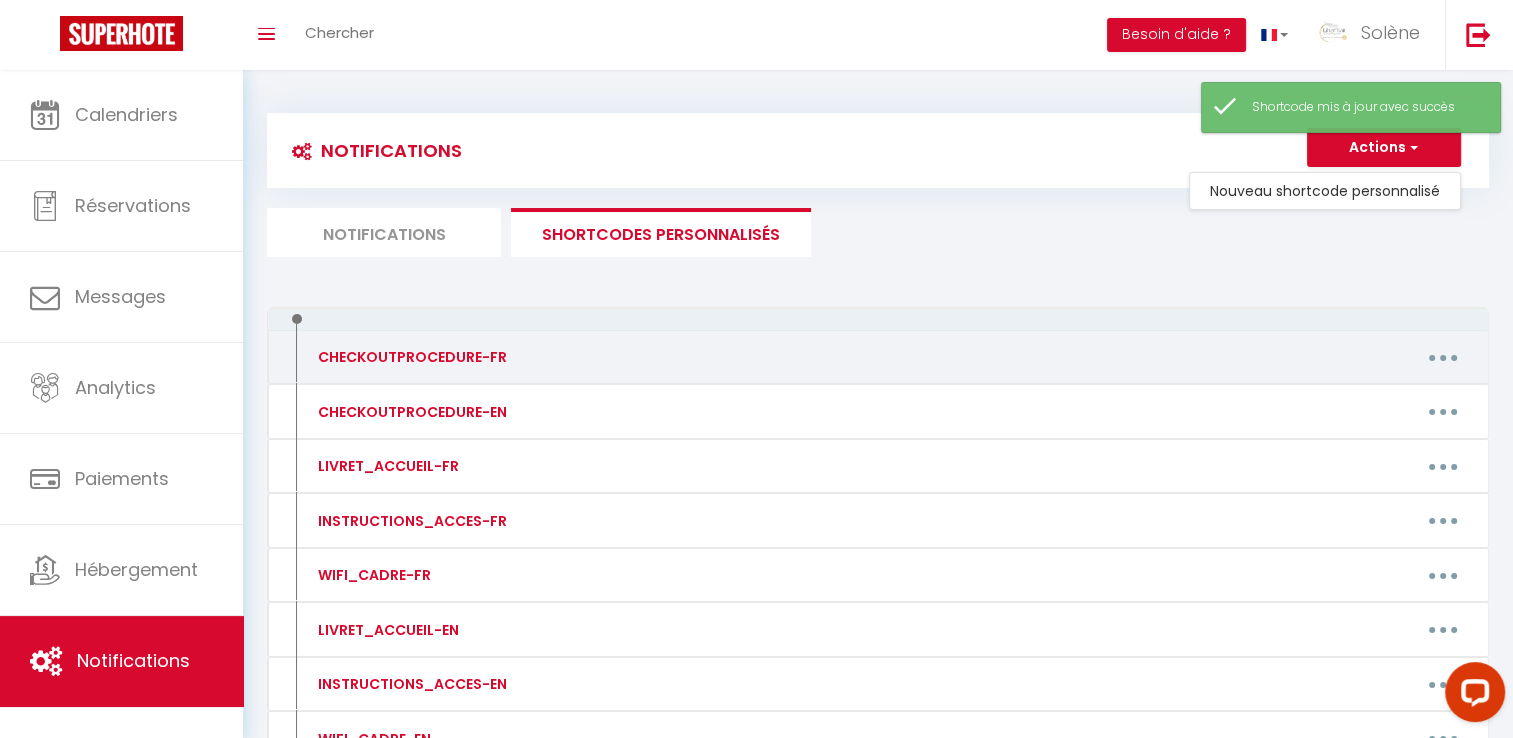click on "CHECKOUTPROCEDURE-FR     Editer   Supprimer" at bounding box center [878, 357] 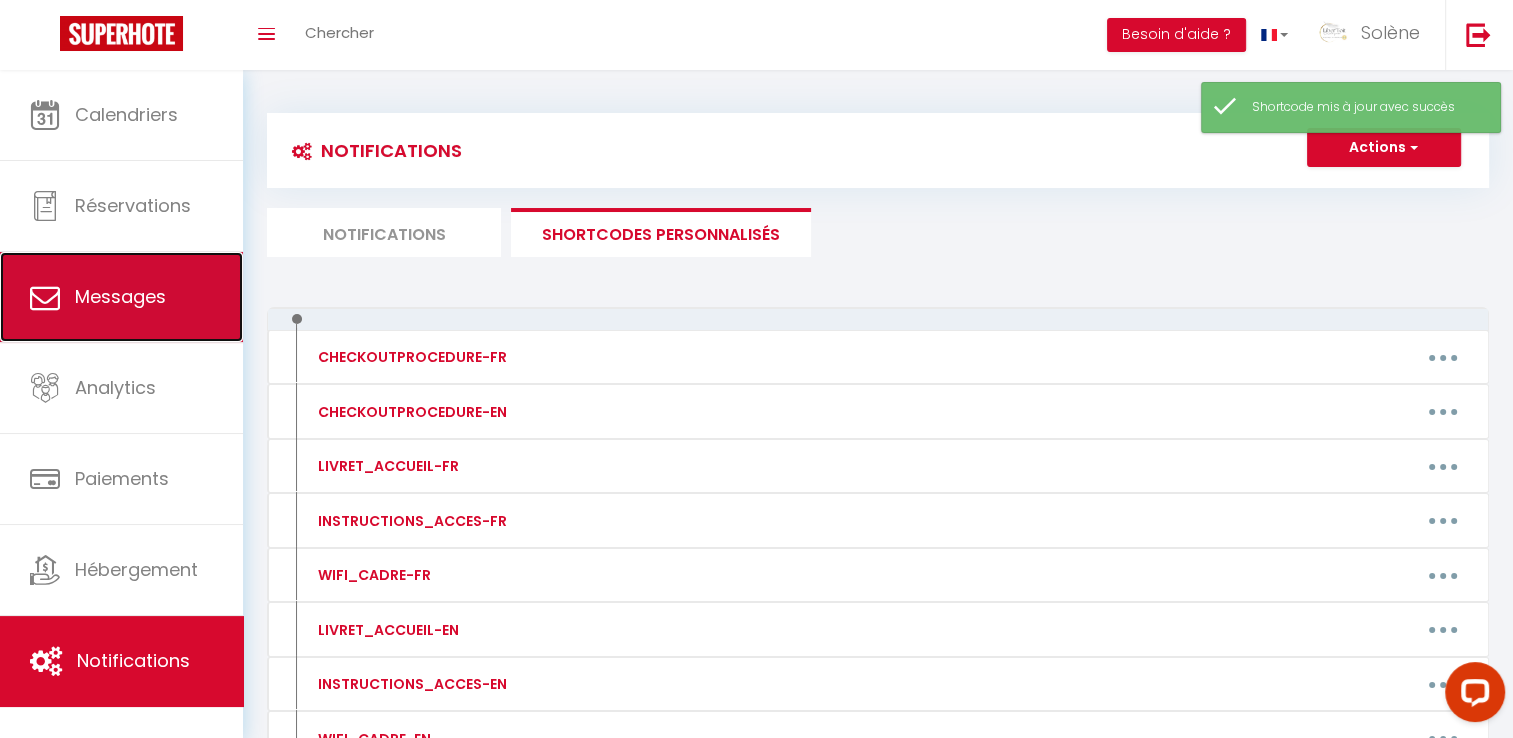 click on "Messages" at bounding box center (121, 297) 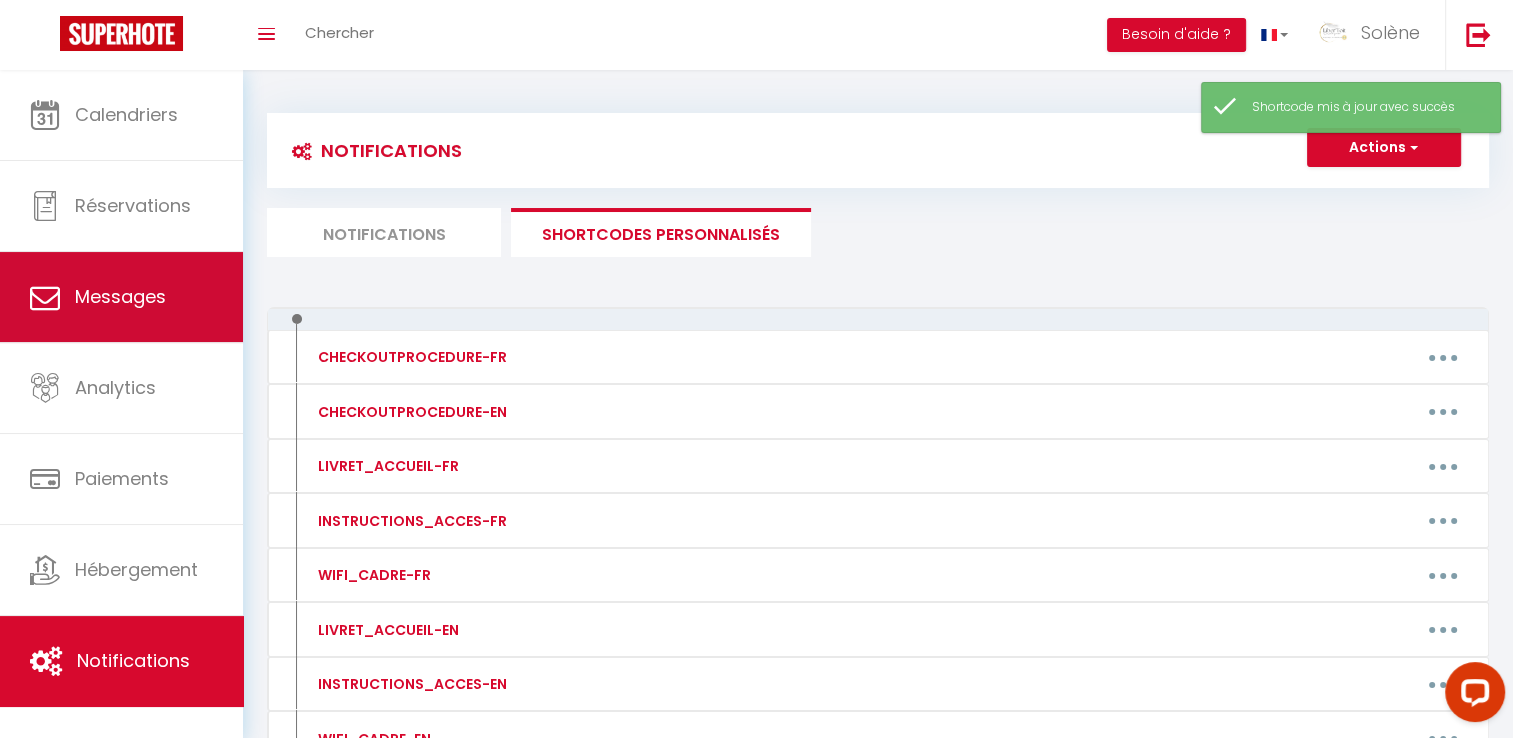 select on "message" 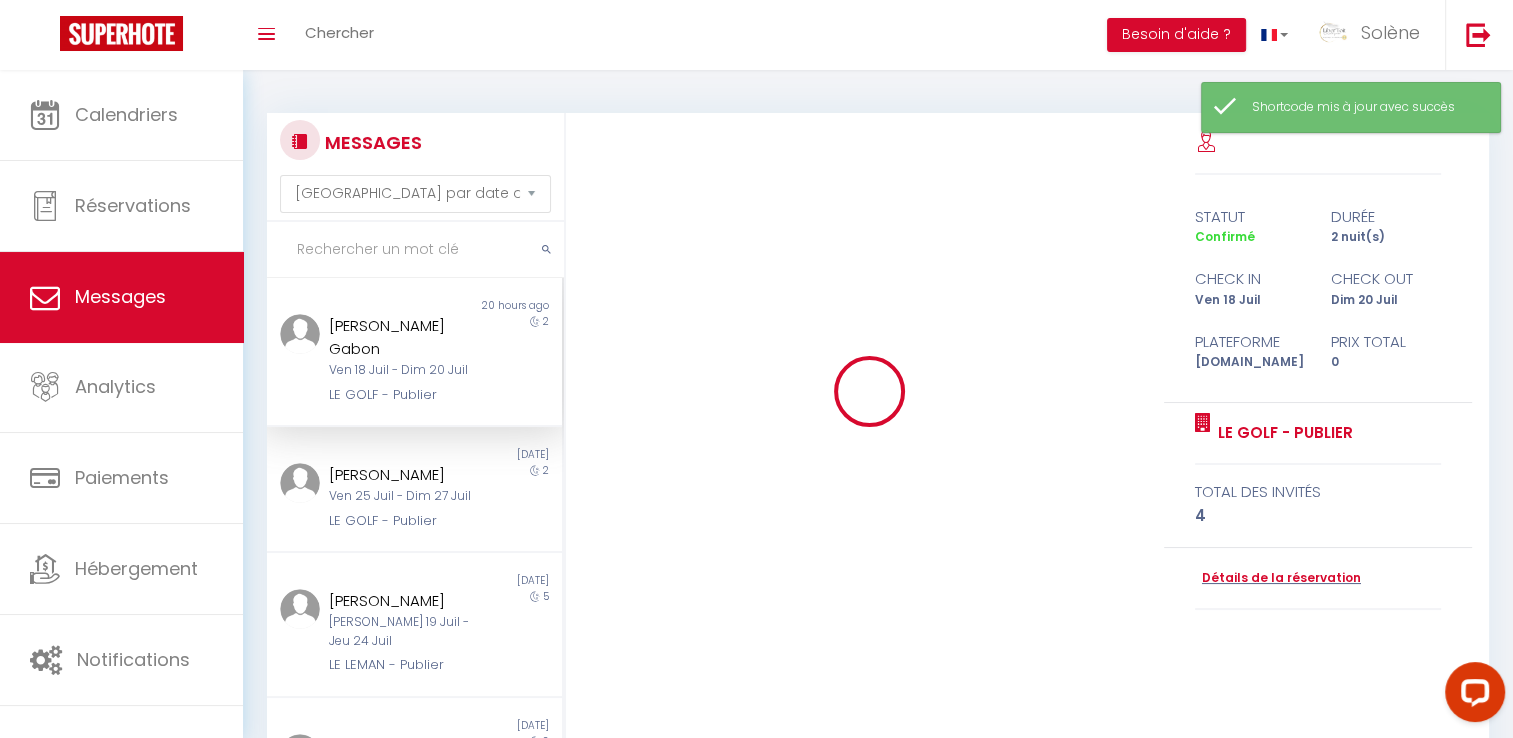 scroll, scrollTop: 2397, scrollLeft: 0, axis: vertical 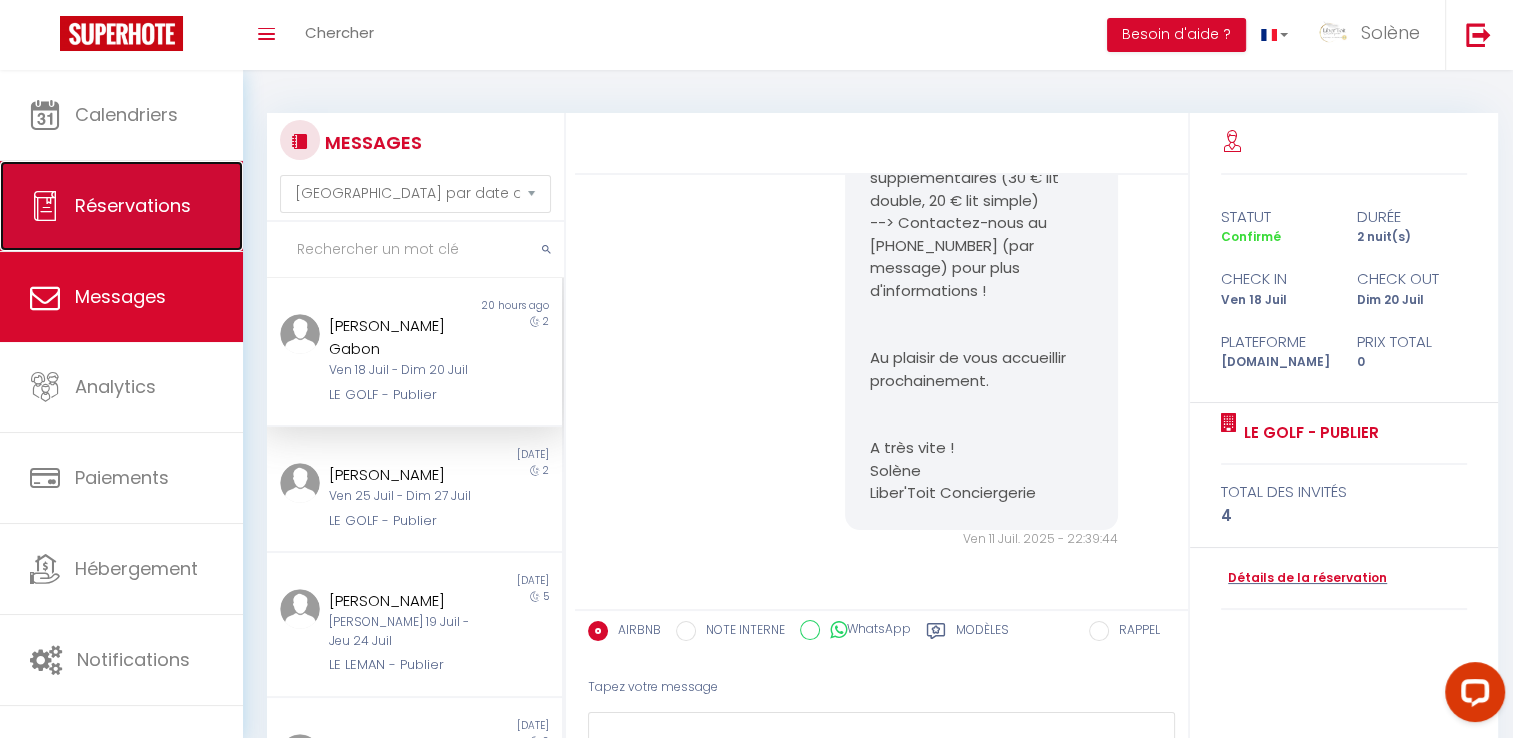 click on "Réservations" at bounding box center (133, 205) 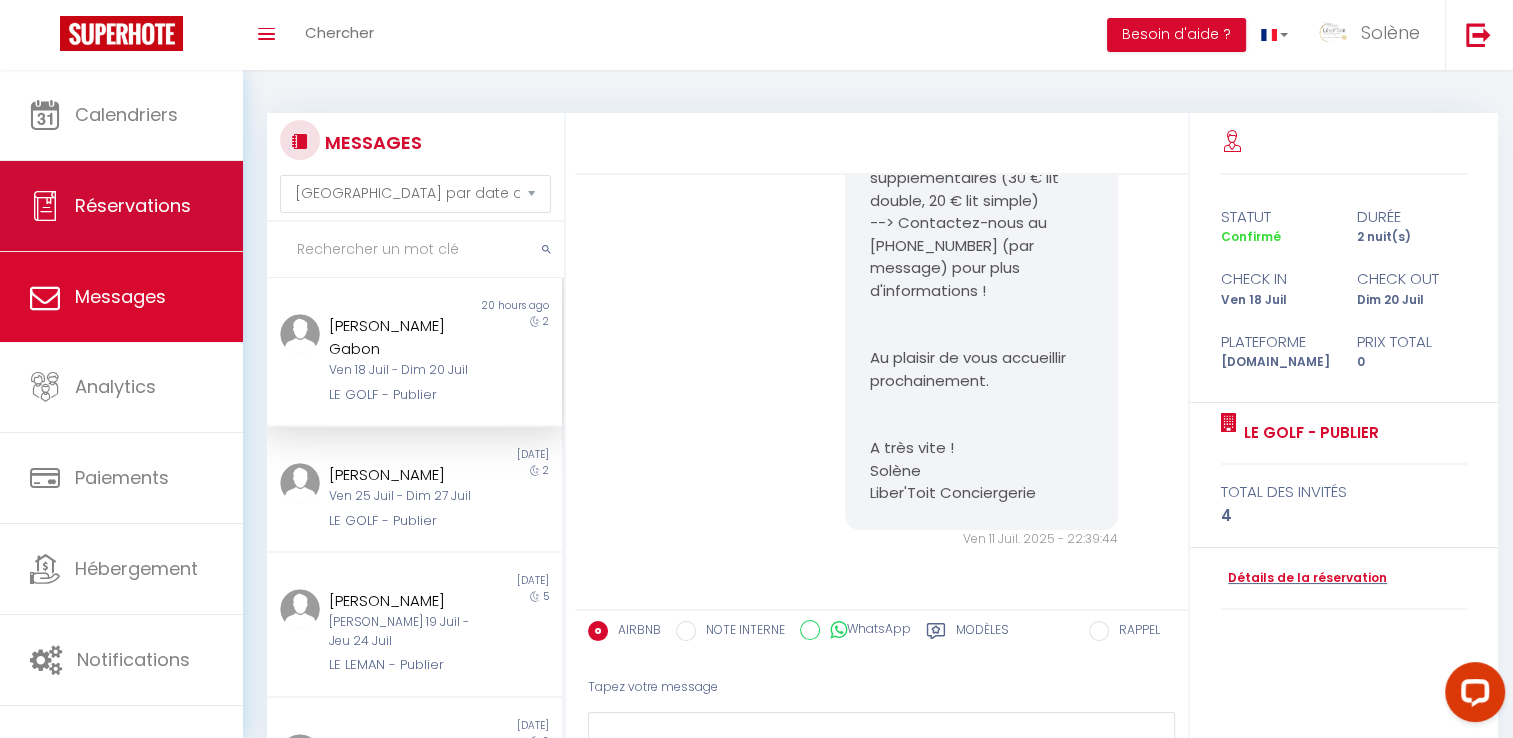 select on "not_cancelled" 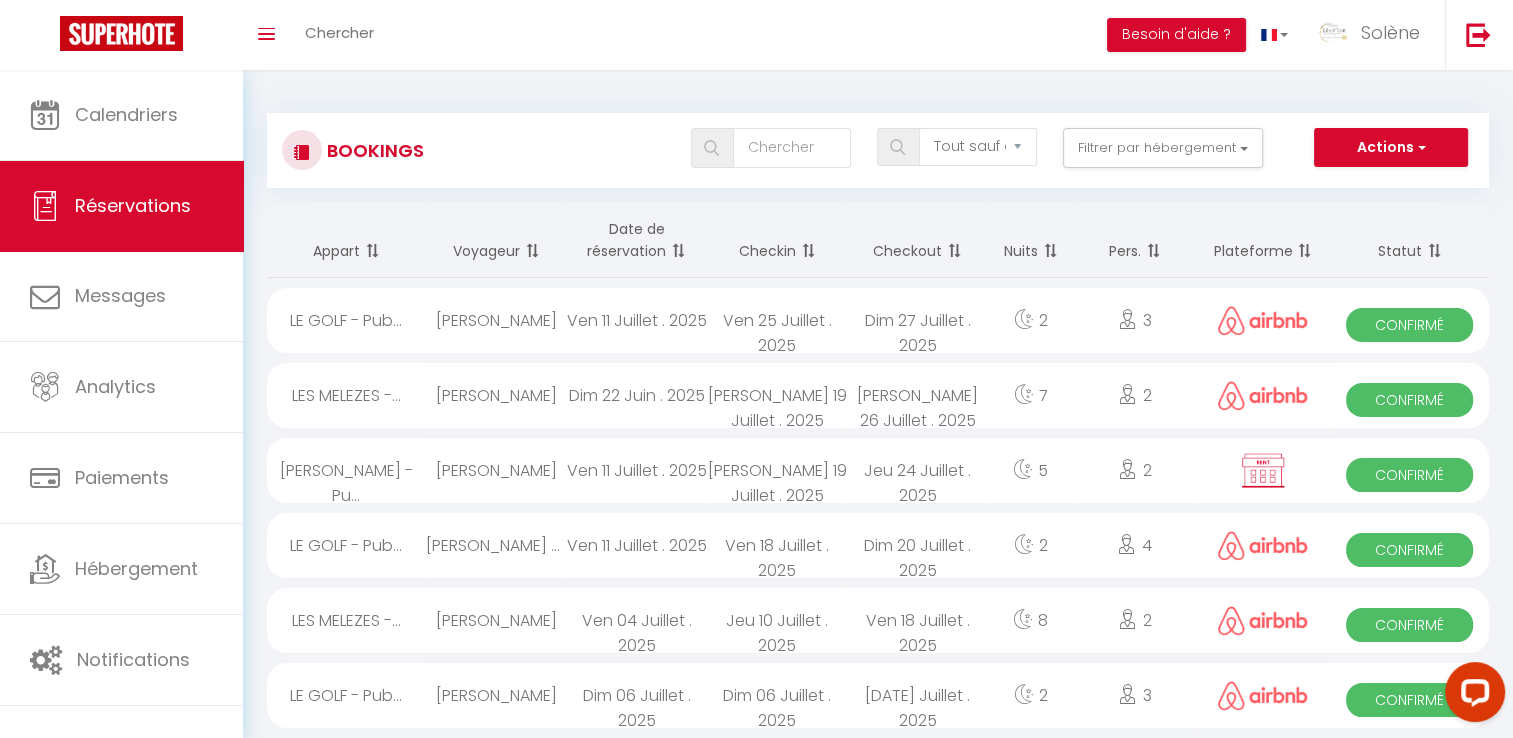 click on "[PERSON_NAME]" at bounding box center [496, 470] 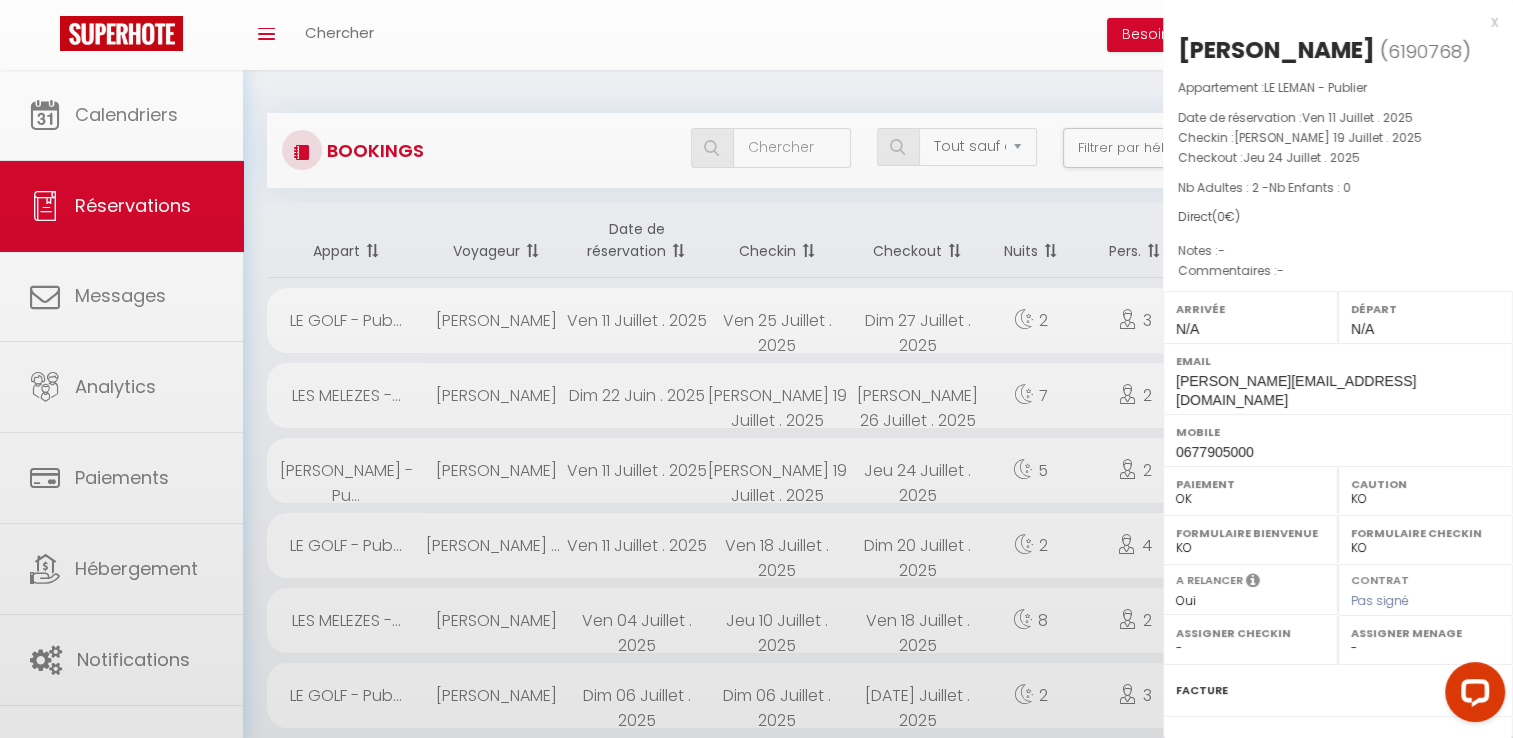 select on "36005" 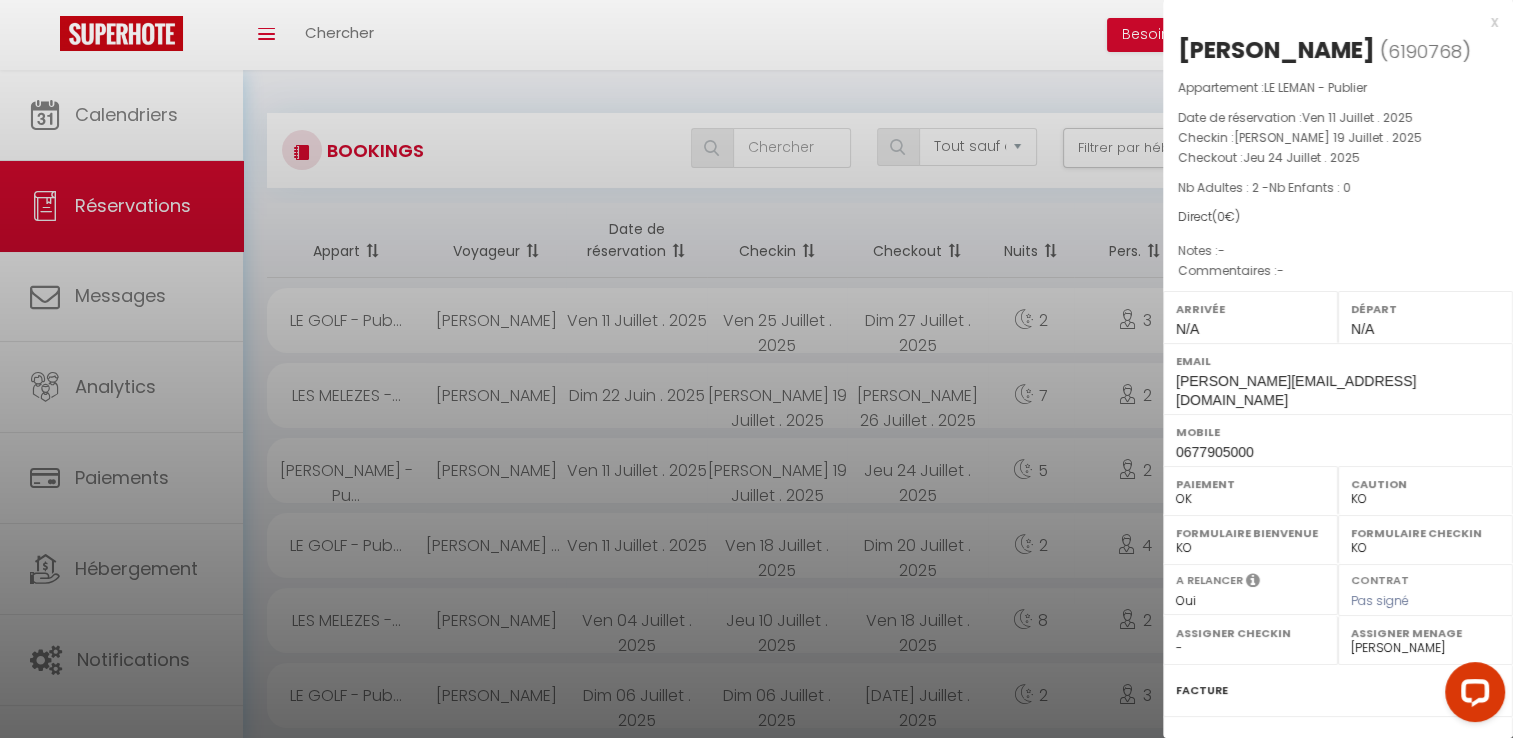 scroll, scrollTop: 222, scrollLeft: 0, axis: vertical 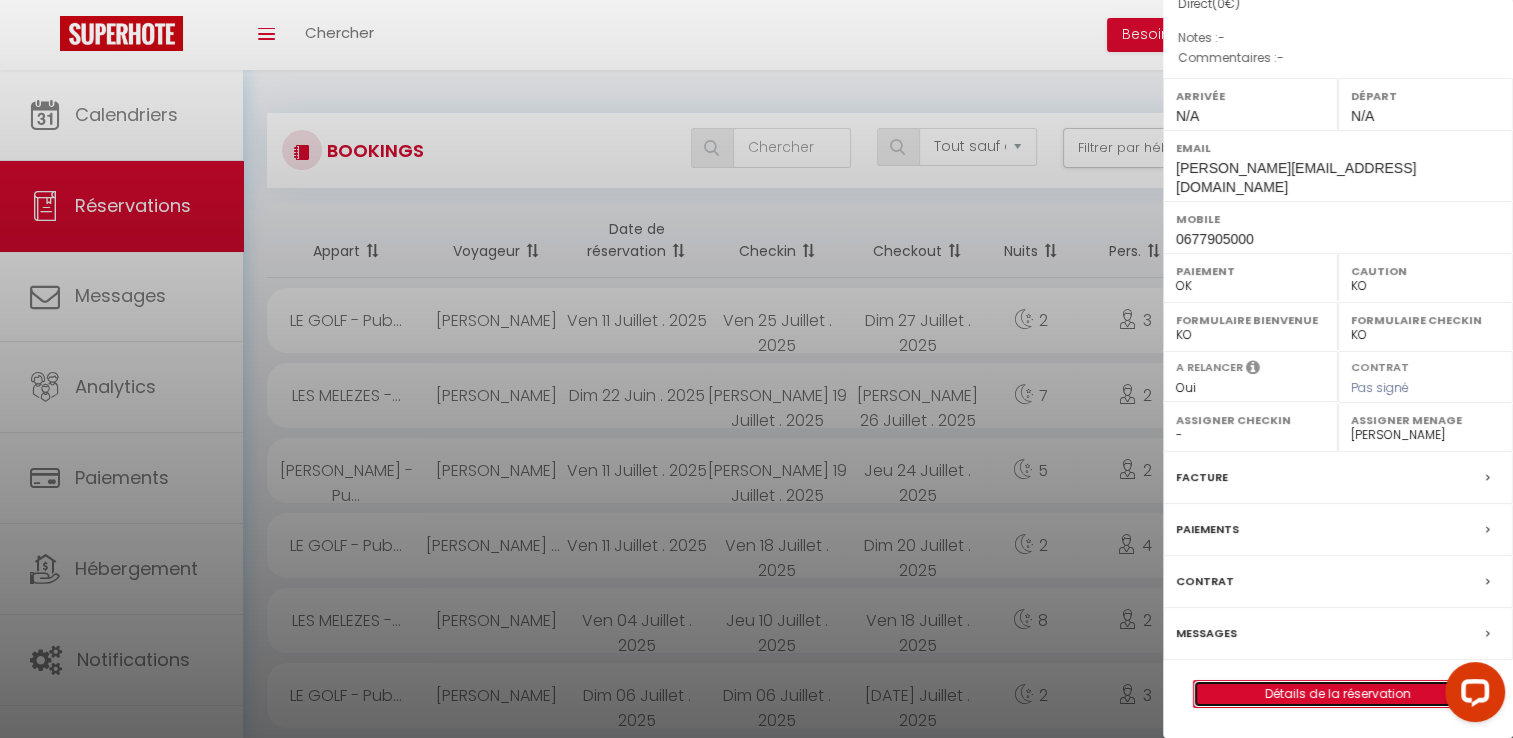 click on "Détails de la réservation" at bounding box center (1338, 694) 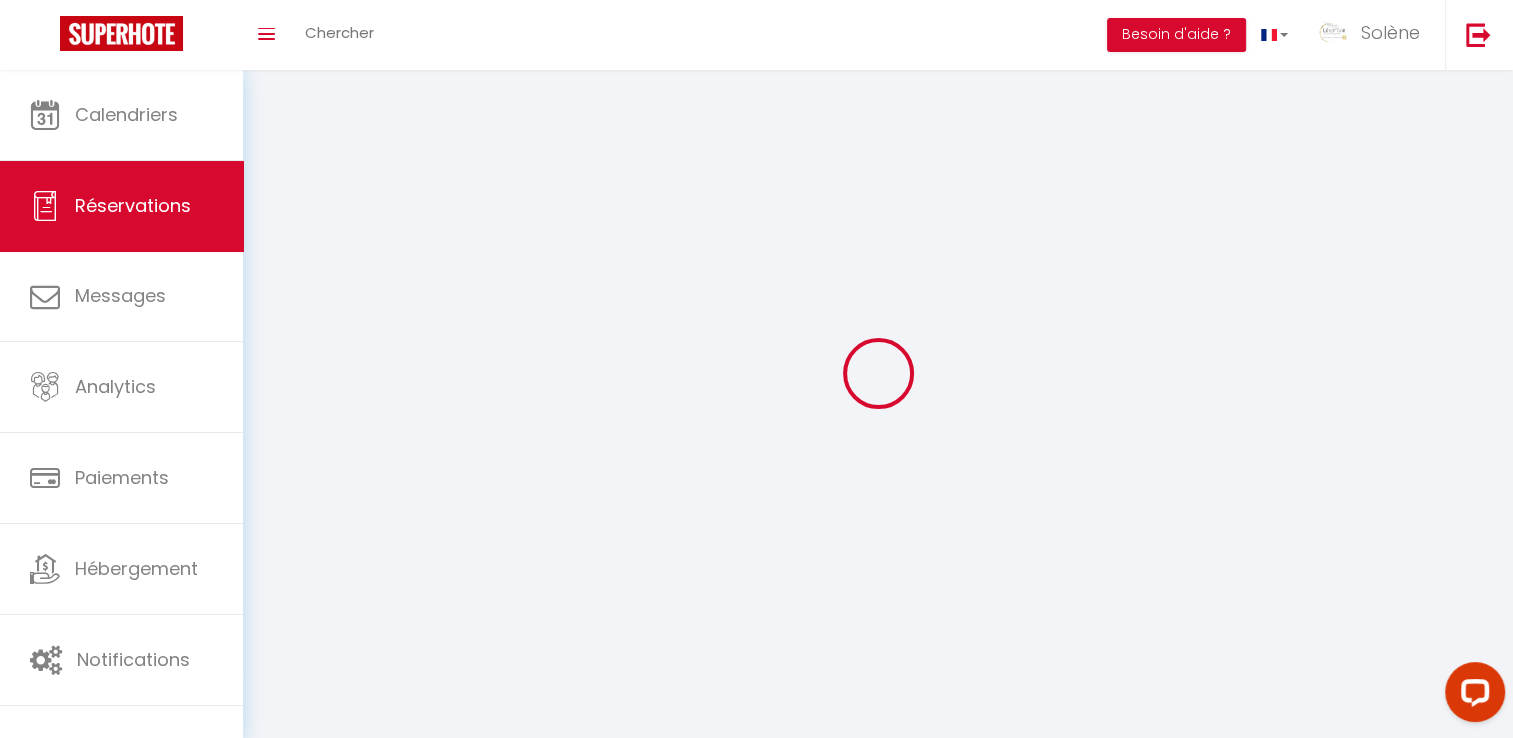type on "[PERSON_NAME]" 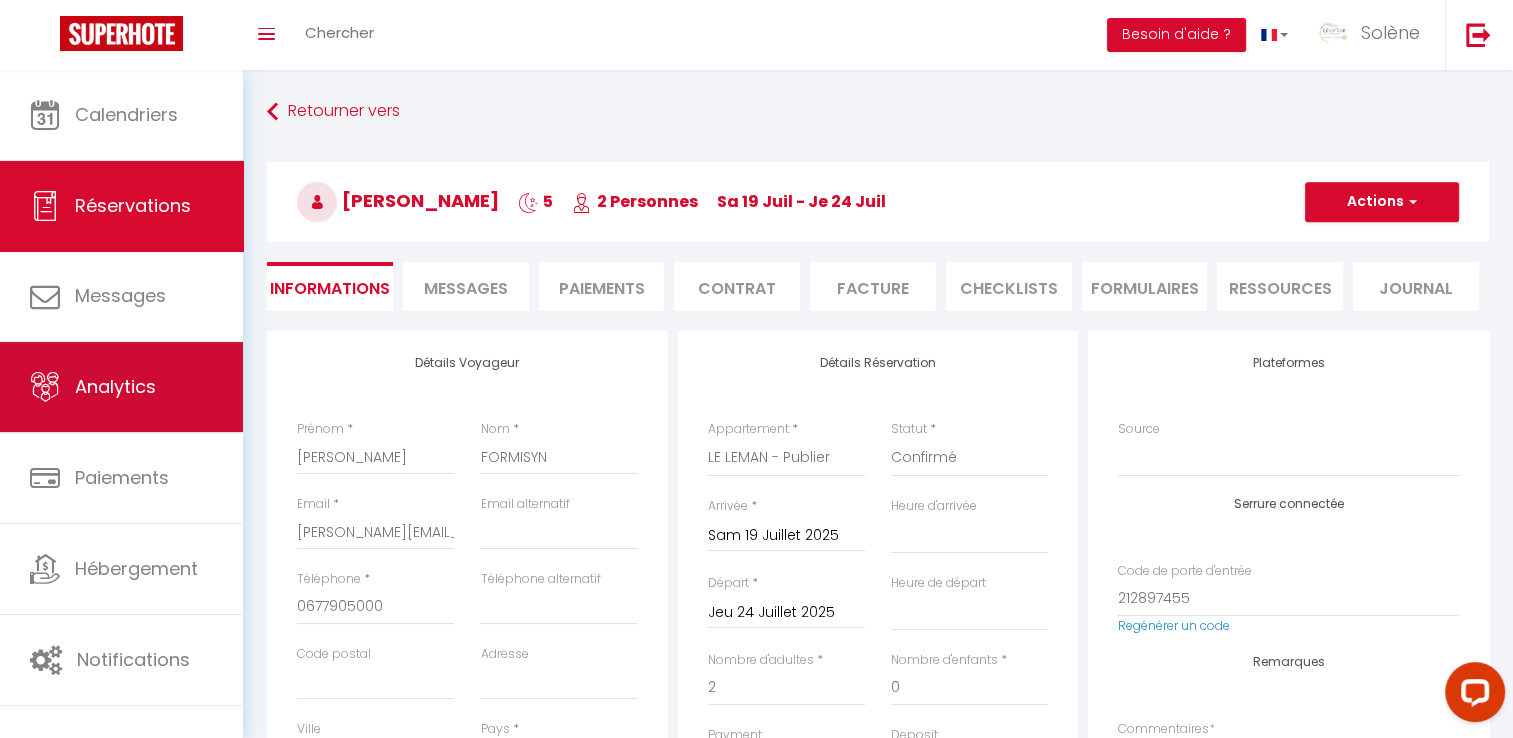 select 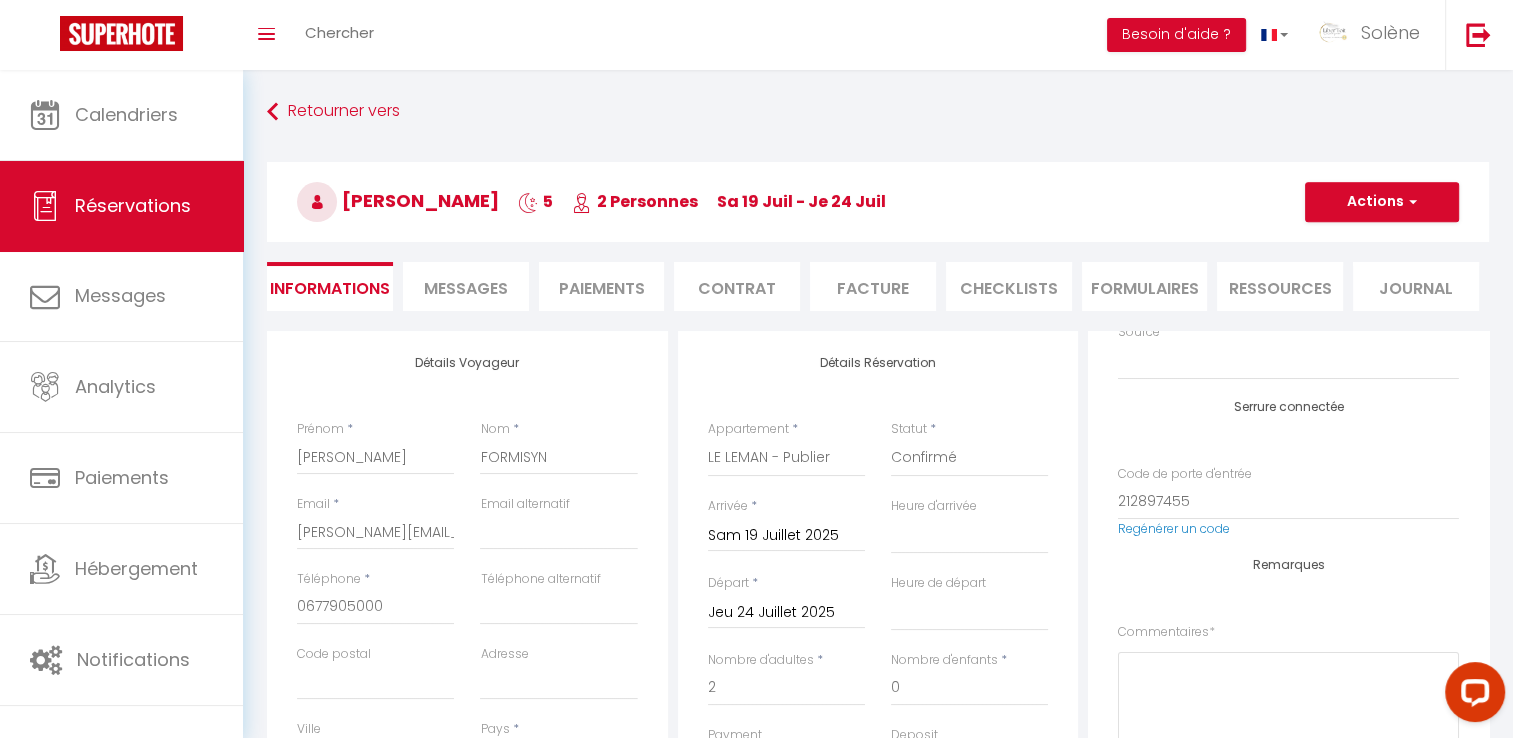 scroll, scrollTop: 102, scrollLeft: 0, axis: vertical 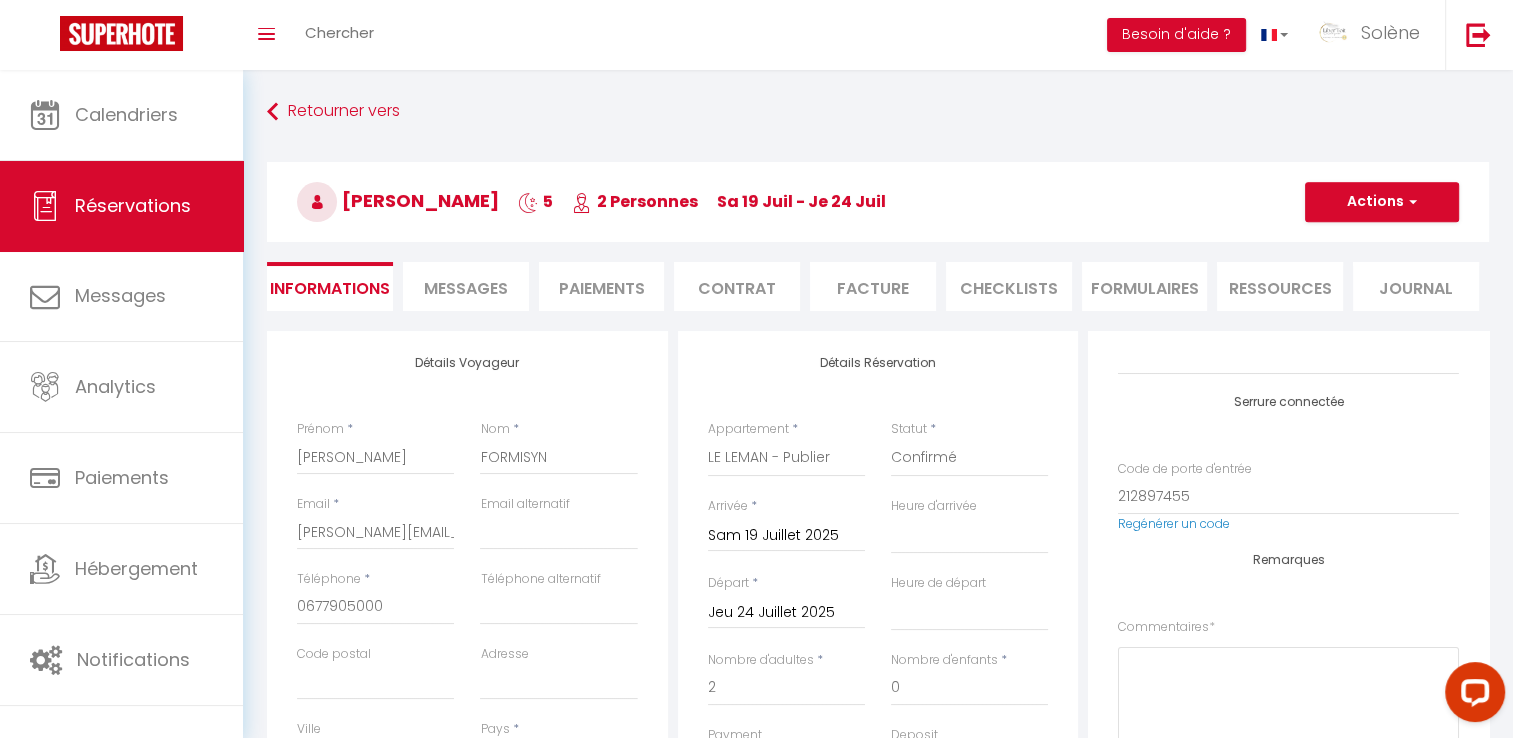 click on "Messages" at bounding box center [466, 288] 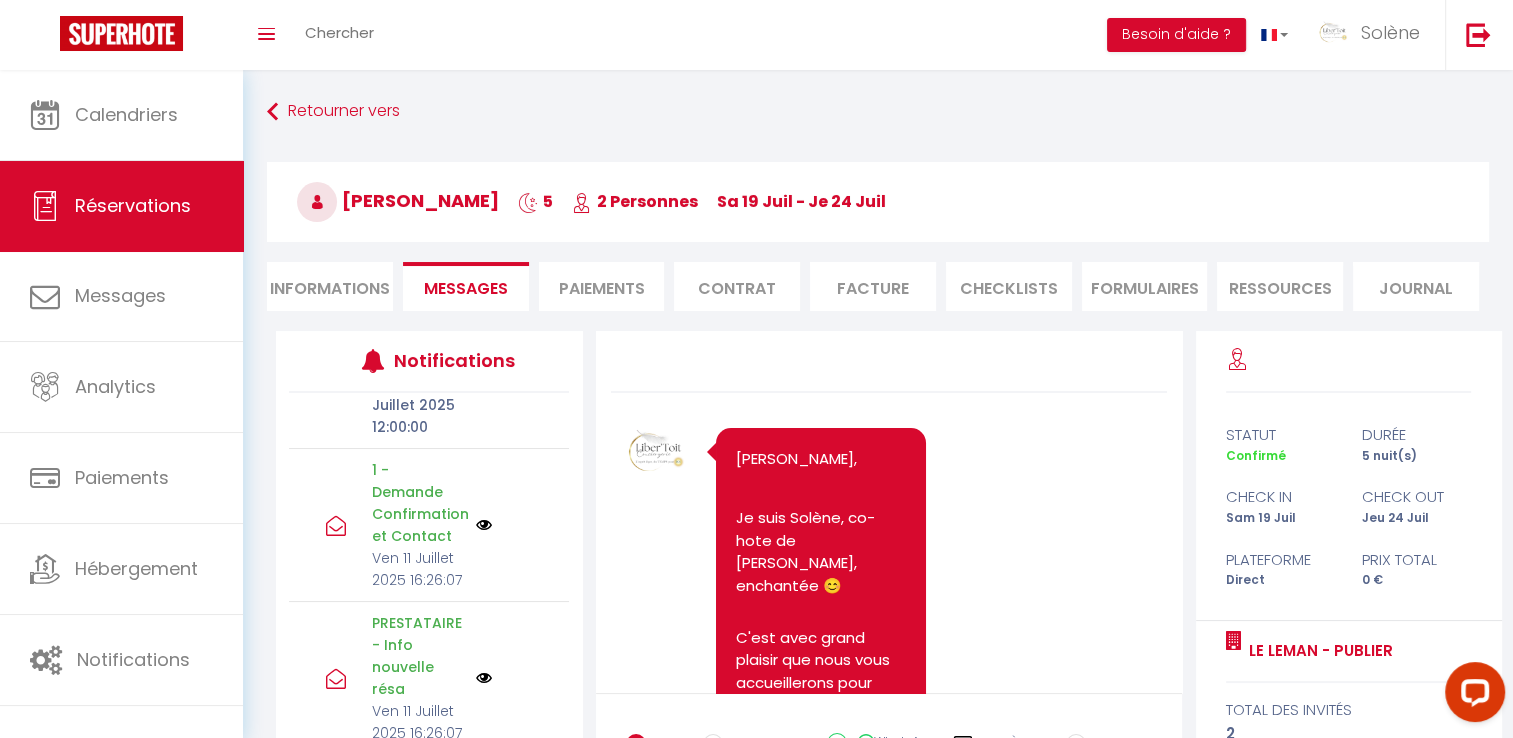 scroll, scrollTop: 1124, scrollLeft: 0, axis: vertical 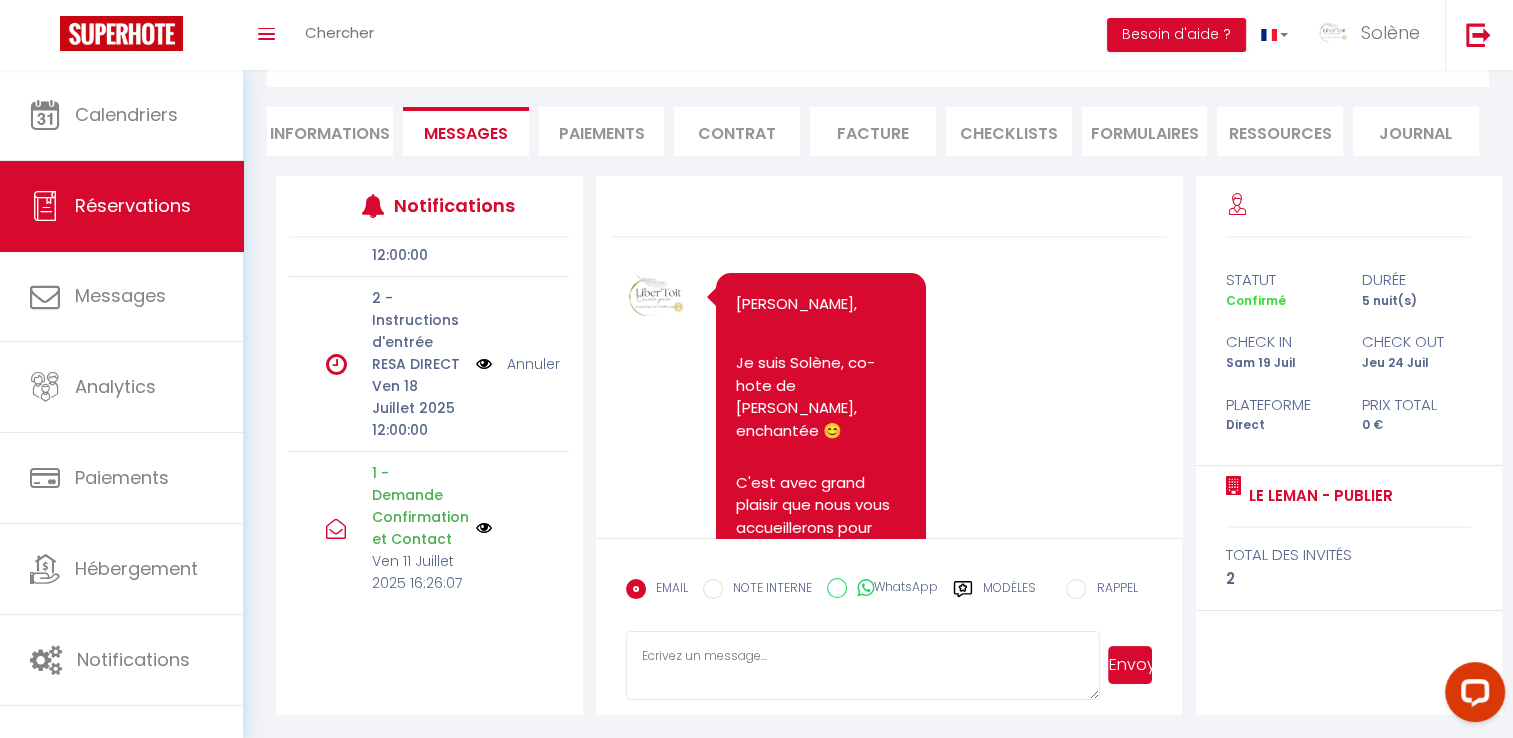 click at bounding box center (484, 364) 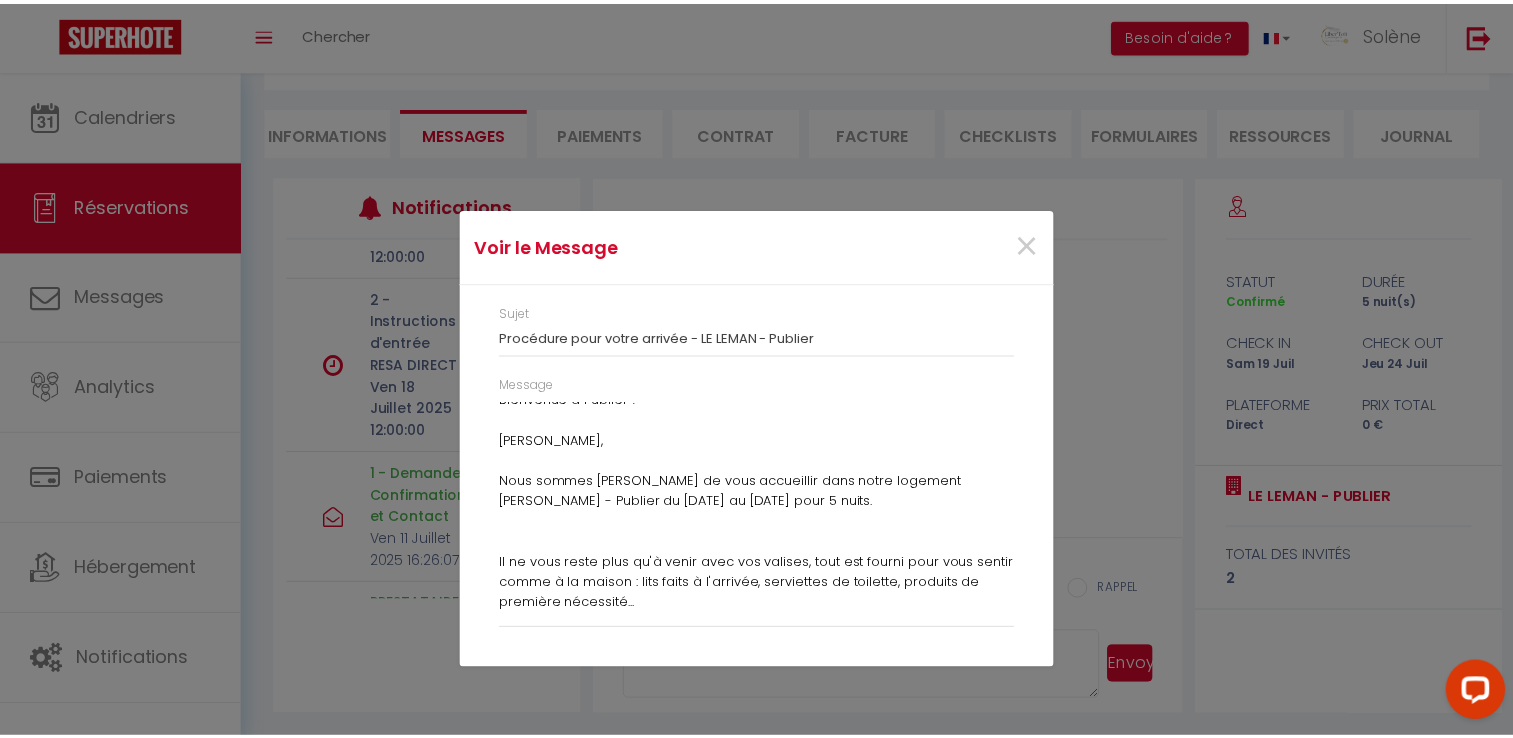 scroll, scrollTop: 0, scrollLeft: 0, axis: both 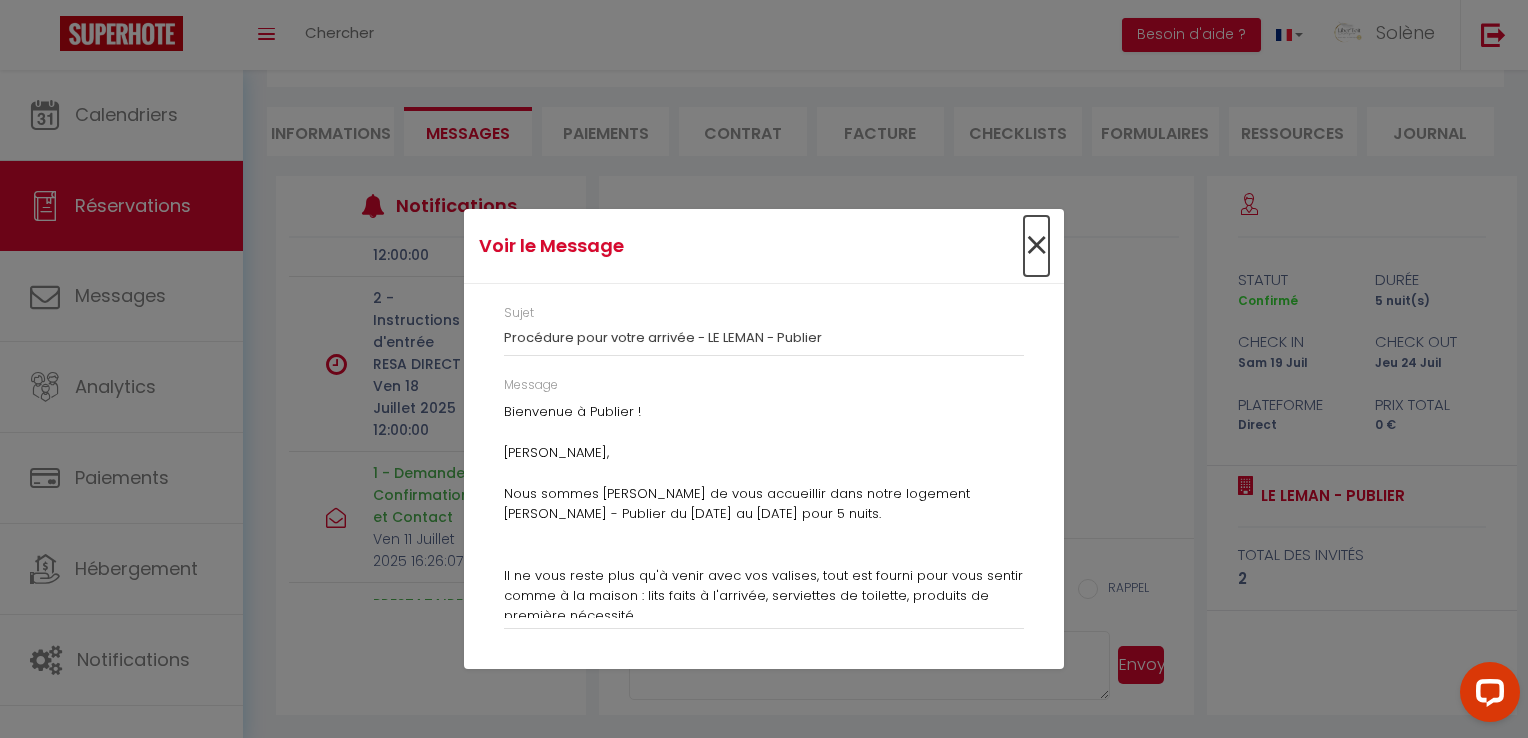 click on "×" at bounding box center [1036, 246] 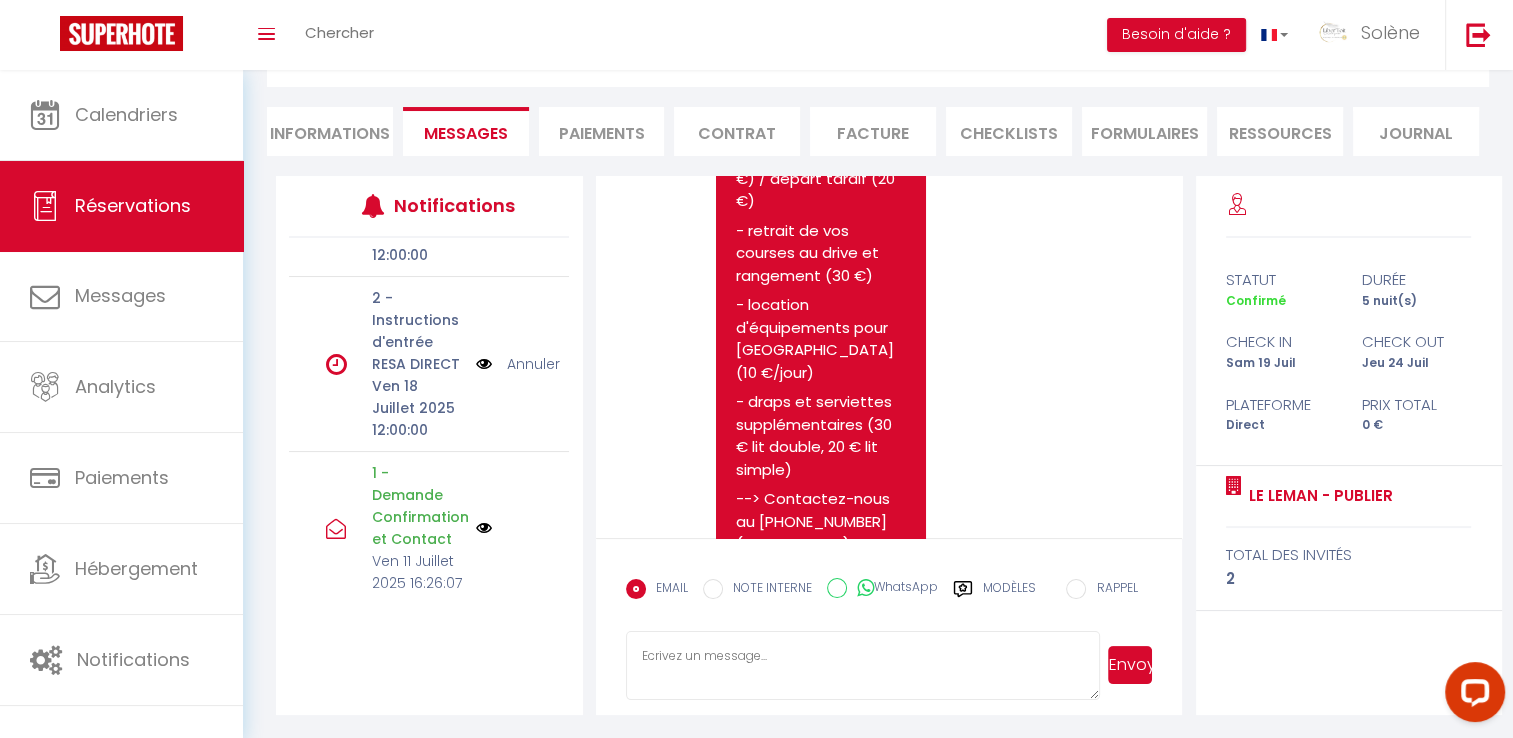 scroll, scrollTop: 1840, scrollLeft: 0, axis: vertical 